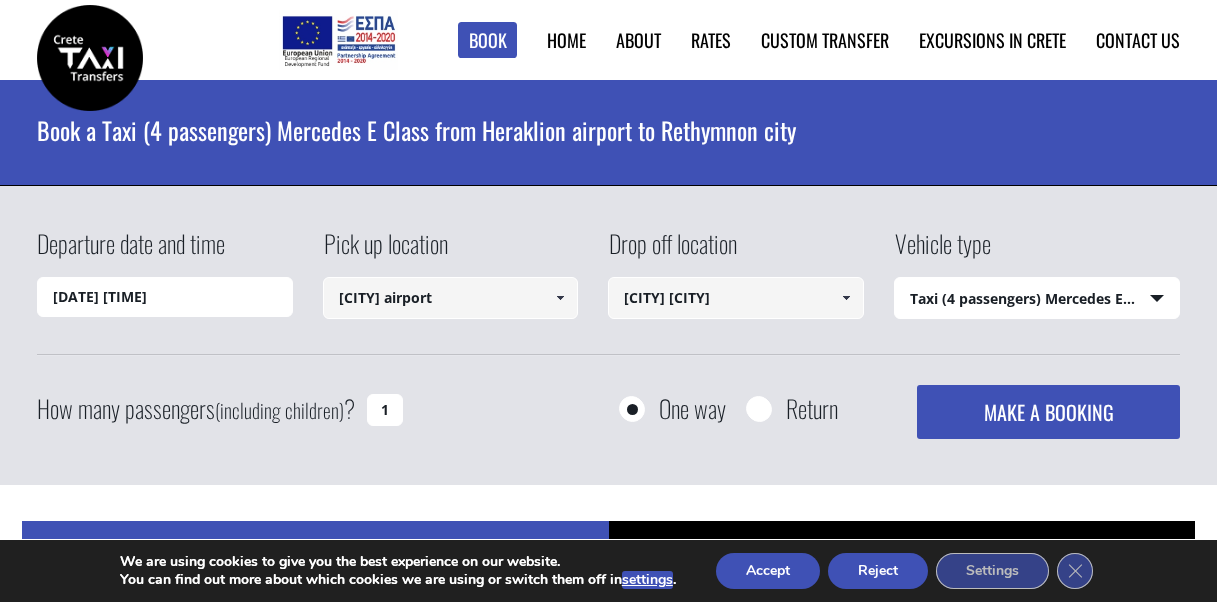 select on "540" 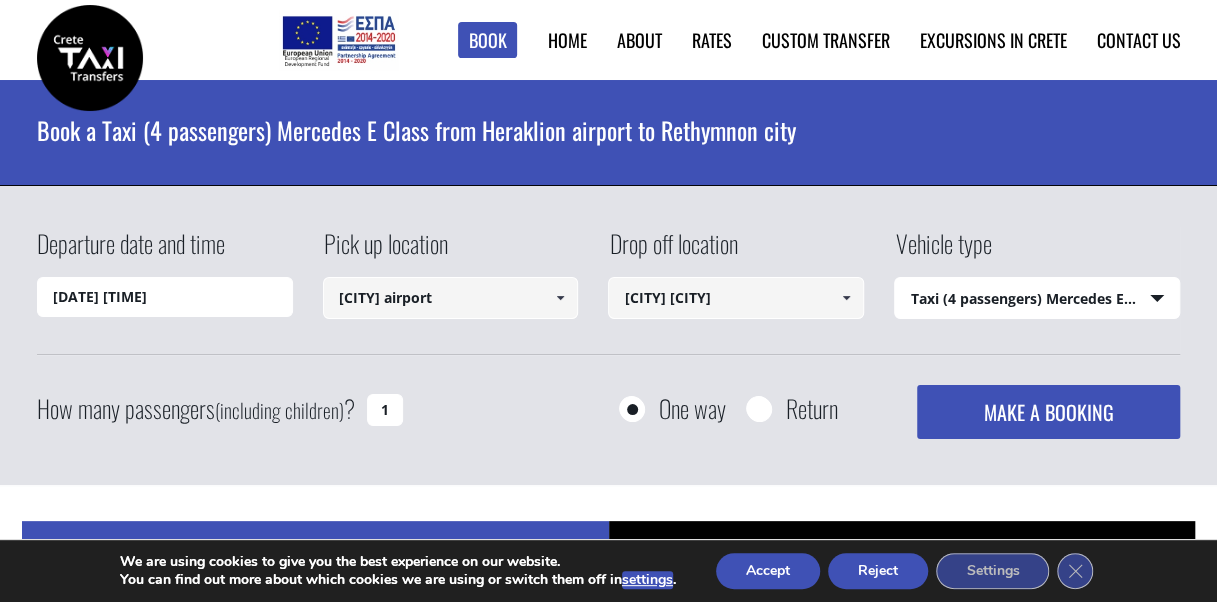 scroll, scrollTop: 0, scrollLeft: 0, axis: both 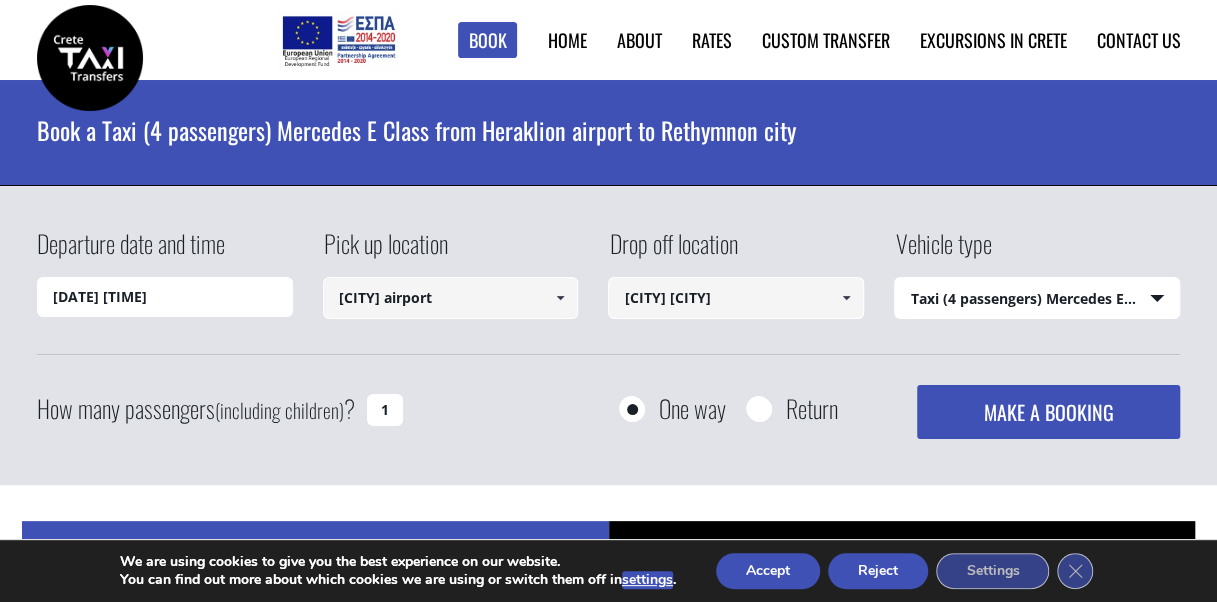 click on "Departure date and time   02/08/2025 19:02         Pick up location   Heraklion airport Select pickup location Chania airport Chania port (Souda) Heraklion airport Heraklion port Kissamos port (Chania) Rethymnon port Agia Marina (Chania) Almirida (Chania) Chania city Chora Sfakion (Chania) Georgioupolis (Chania) Kalives (Chania) Kissamos (Chania) Kolymbari (Chania) Paleochora (Chania) Platanias (Chania) Aisha Petite Suites (Chania city) Almirida Beach (Almirida, Chania) Almirida Residence Boutique (Almirida, Chania) Ambassadors Residence (Chania city) Ammos (Agioi Apostoloi, Chania) Anemos Luxury Grand Resort (Georgioupolis) Atlantica Caldera Bay (Platanias, Chania) Avra Imperial (Kolymbari, Chania) Casa Di Delfino (Chania city) Casa Leone (Chania city) Cavo Spada (Kolymbari, Chania) Chania Flair Deluxe (Chania city) Corissia Princess (Georgioupolis, Chania) Delfina Beach (Georgioupolis, Chania) Domes Noruz (Agioi Apostoloi, Chania) Domes Zeen (Kato Daratso, Chania) Domus Renier (Chania city) Heraklion city" at bounding box center [609, 332] 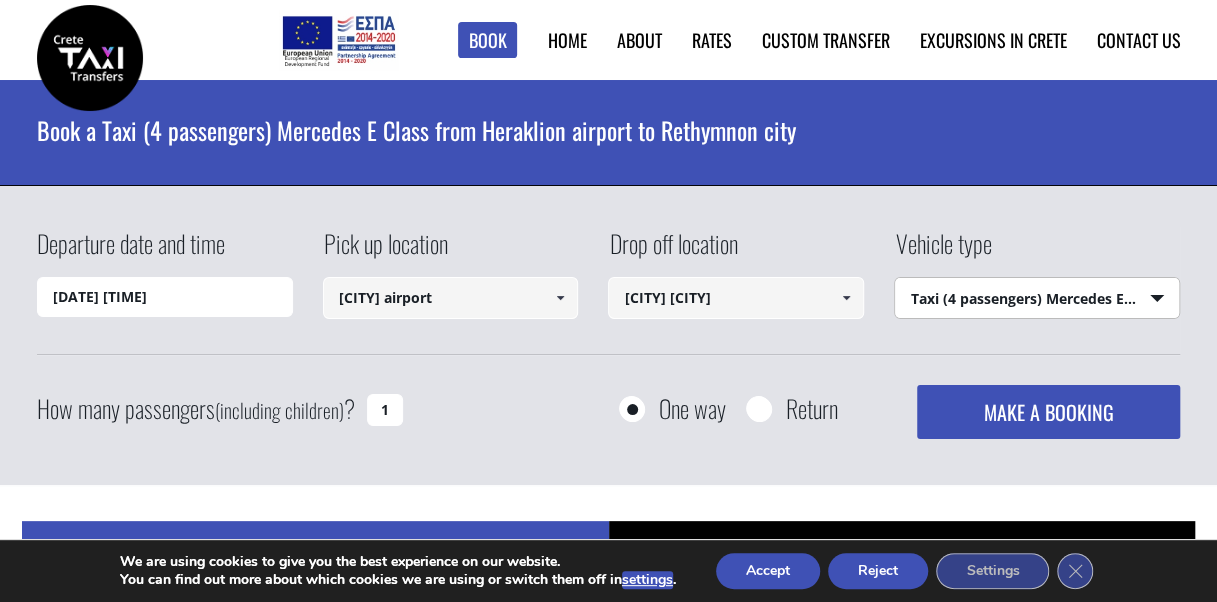 click on "Select vehicle type Taxi (4 passengers) Mercedes E Class Mini Van (7 passengers) Mercedes Vito Mini Bus (10 passengers) Mercedes Sprinter Mini Bus 16 (16 passengers) Mercedes Sprinter" at bounding box center (1037, 299) 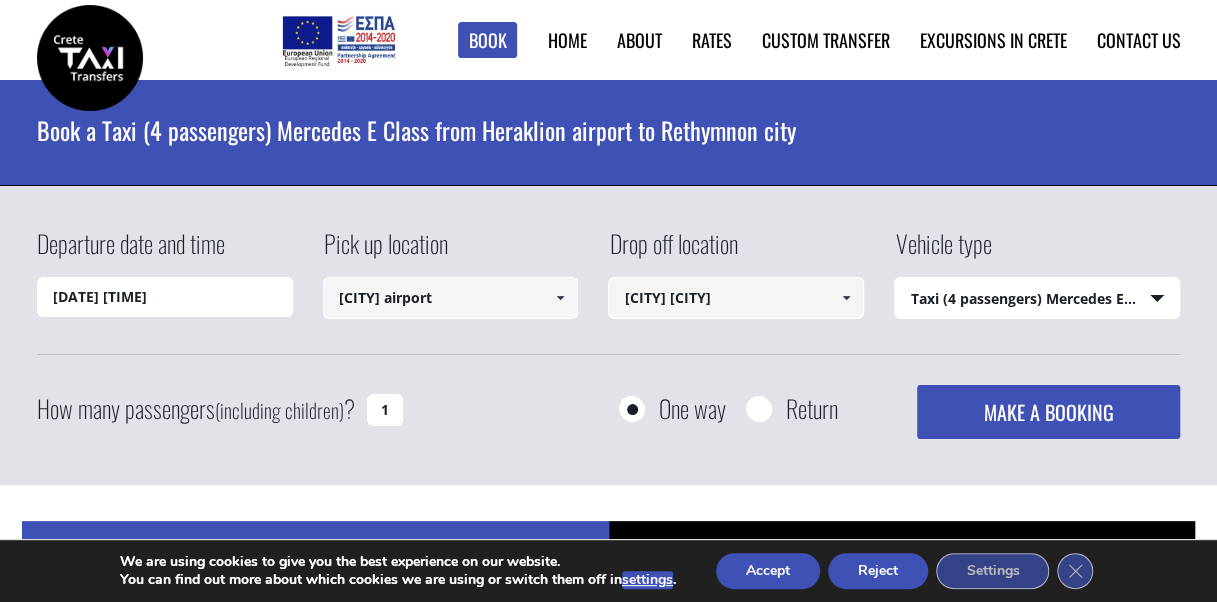 click on "1" at bounding box center (385, 410) 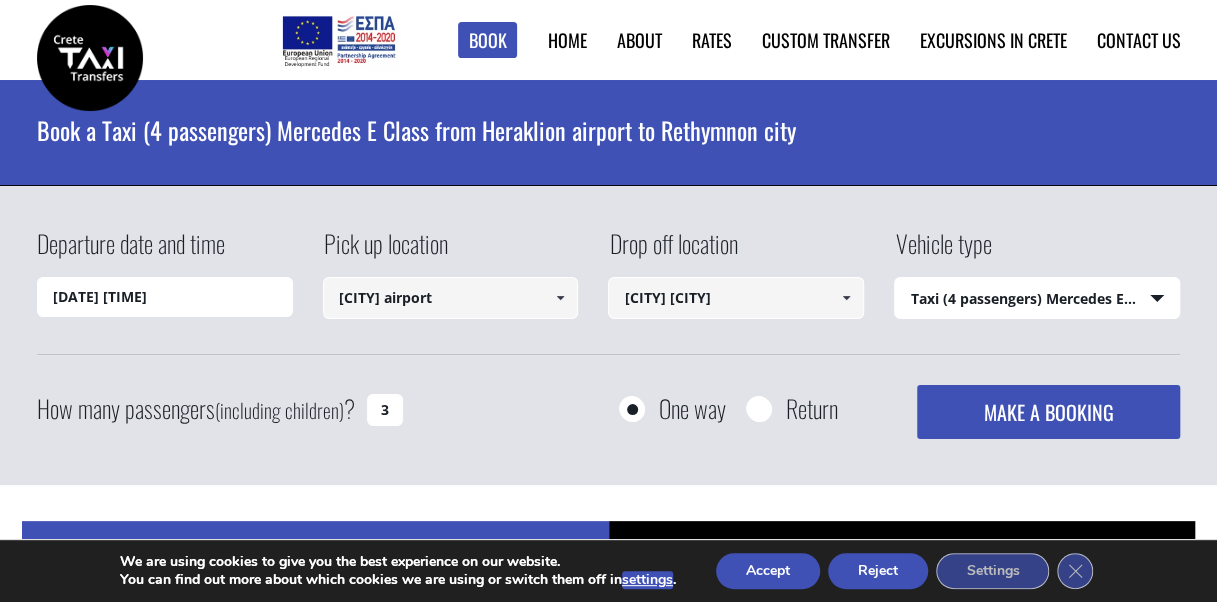 type on "3" 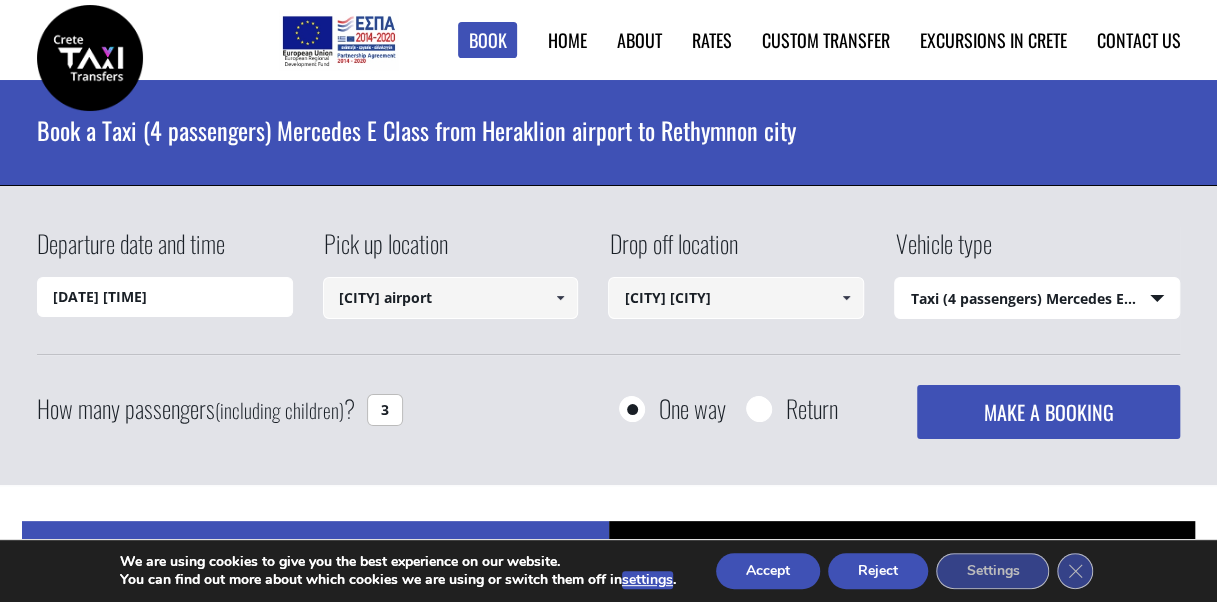 click on "MAKE A BOOKING" at bounding box center (1048, 412) 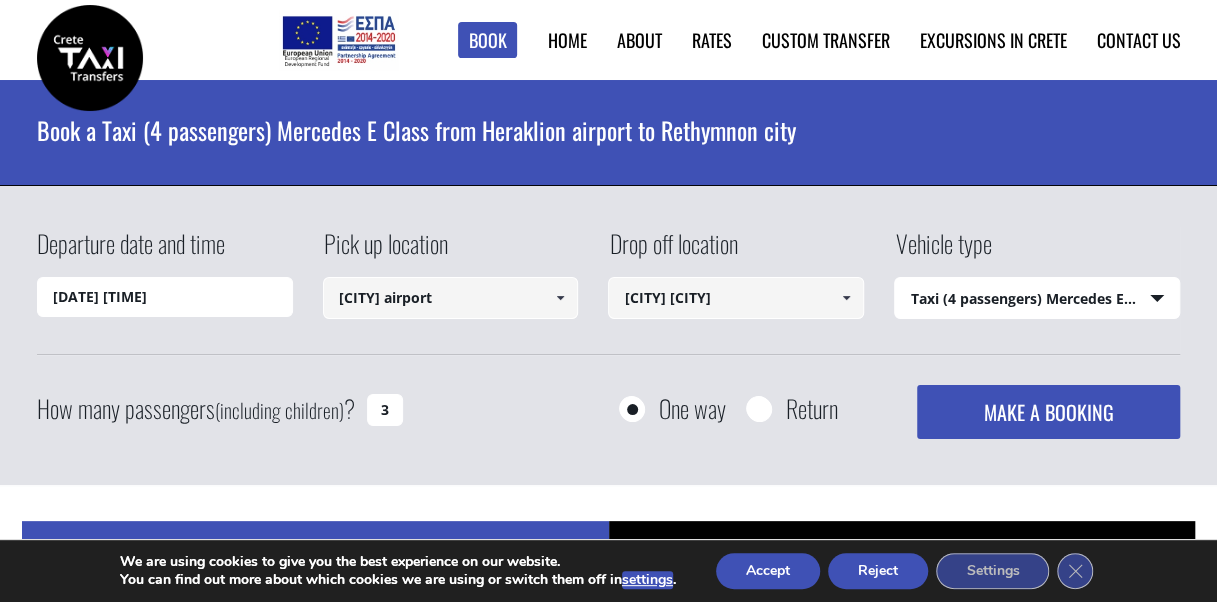 click on "Book ► Taxi ► from [CITY] Airport ► to [CITY] City to [CITY] Port to [CITY] City to [CITY] ([REGION]) to [CITY] ([REGION]) to [CITY] ([REGION]) to [CITY] ([REGION]) from [CITY] City ► to [CITY] City to [CITY] Airport to [CITY] Port to [CITY] City to [CITY] ([REGION]) to [CITY] ([REGION]) to [CITY] ([REGION]) to [CITY] ([REGION]) from [CITY] Airport ► to [CITY] City to [CITY] City to [CITY] ([REGION]) to [CITY] ([REGION]) to [CITY] ([REGION]) to [CITY] ([REGION]) to [CITY] ([REGION]) to [CITY] ([REGION]) from [CITY] City ► to [CITY] City to [CITY] Airport to [CITY] City to [CITY] ([REGION]) to [CITY] ([REGION]) to [CITY] ([REGION]) to [CITY] ([REGION]) to [CITY] ([REGION]) to [CITY] ([REGION]) from [CITY] Port ► to [CITY] Airport ►" at bounding box center [608, 1775] 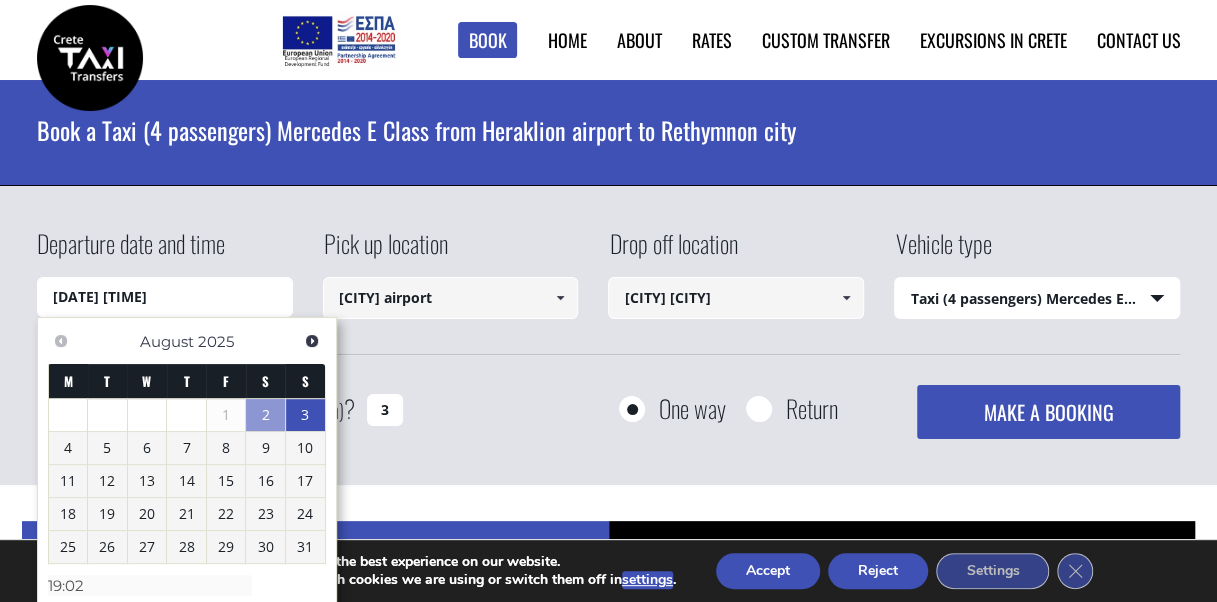 click on "3" at bounding box center (305, 415) 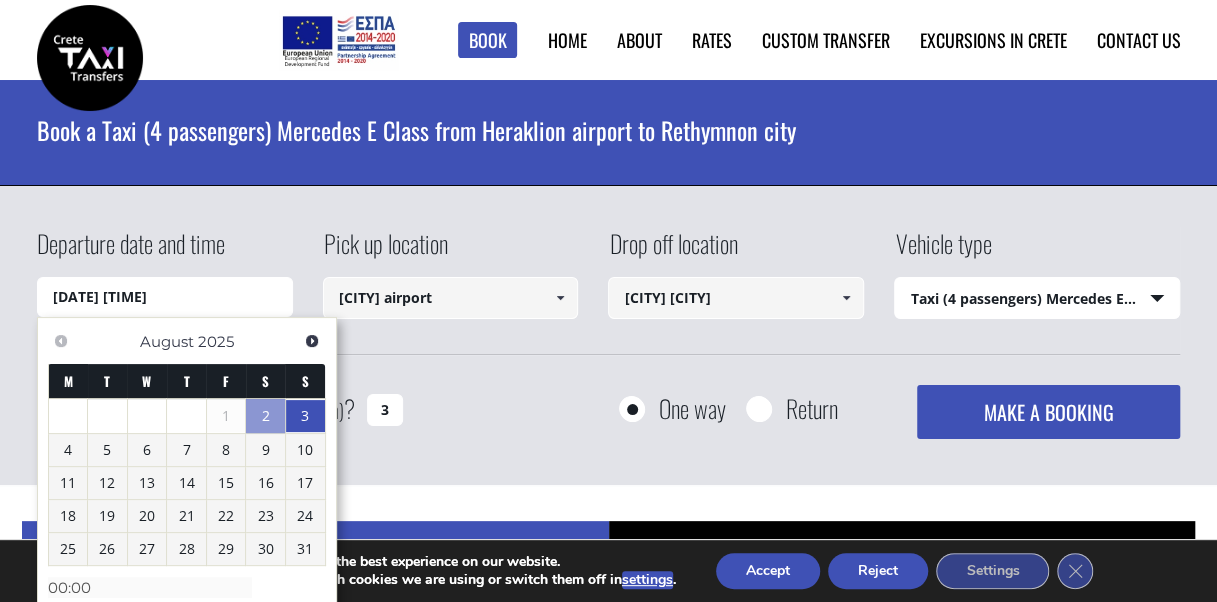 click on "[DATE] [TIME]" at bounding box center [165, 297] 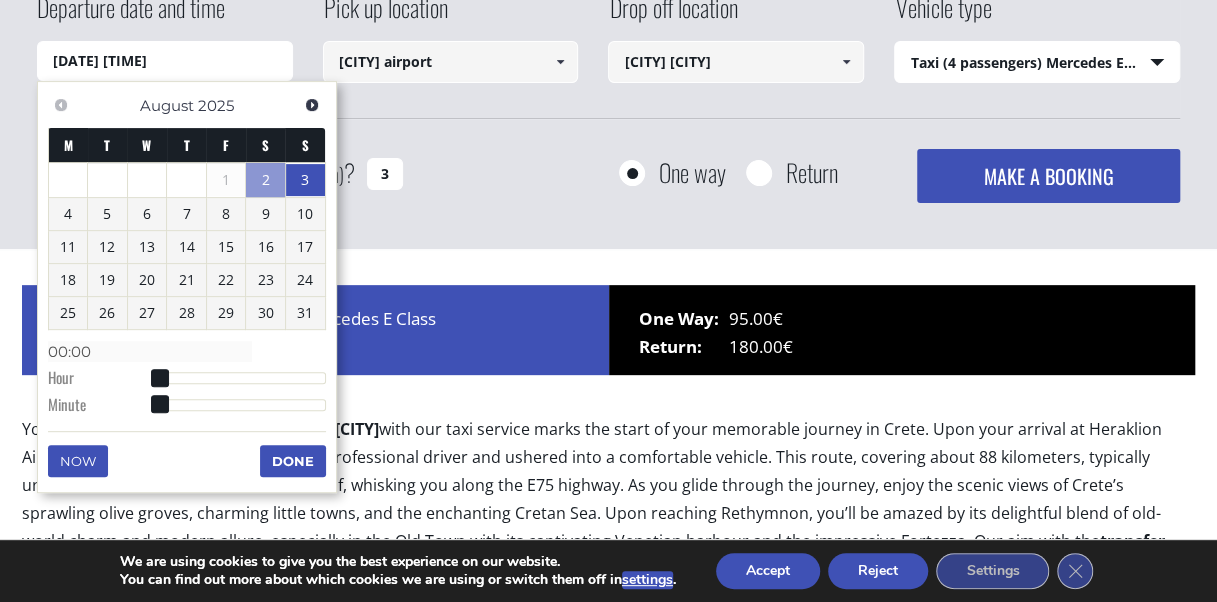 scroll, scrollTop: 240, scrollLeft: 0, axis: vertical 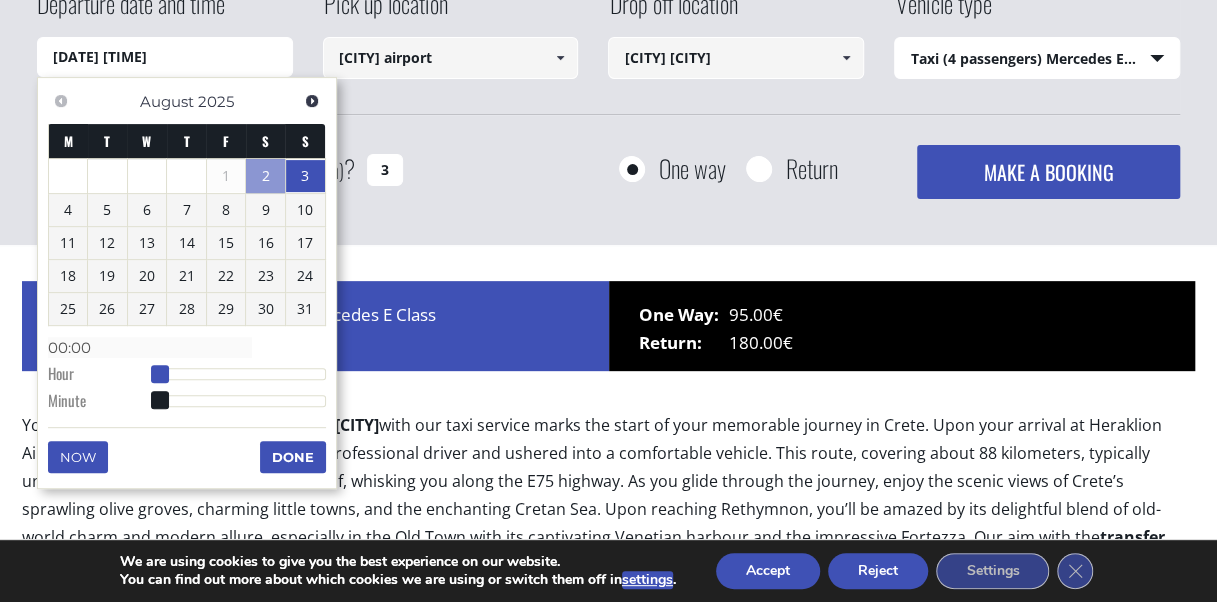 type on "[DATE] [TIME]" 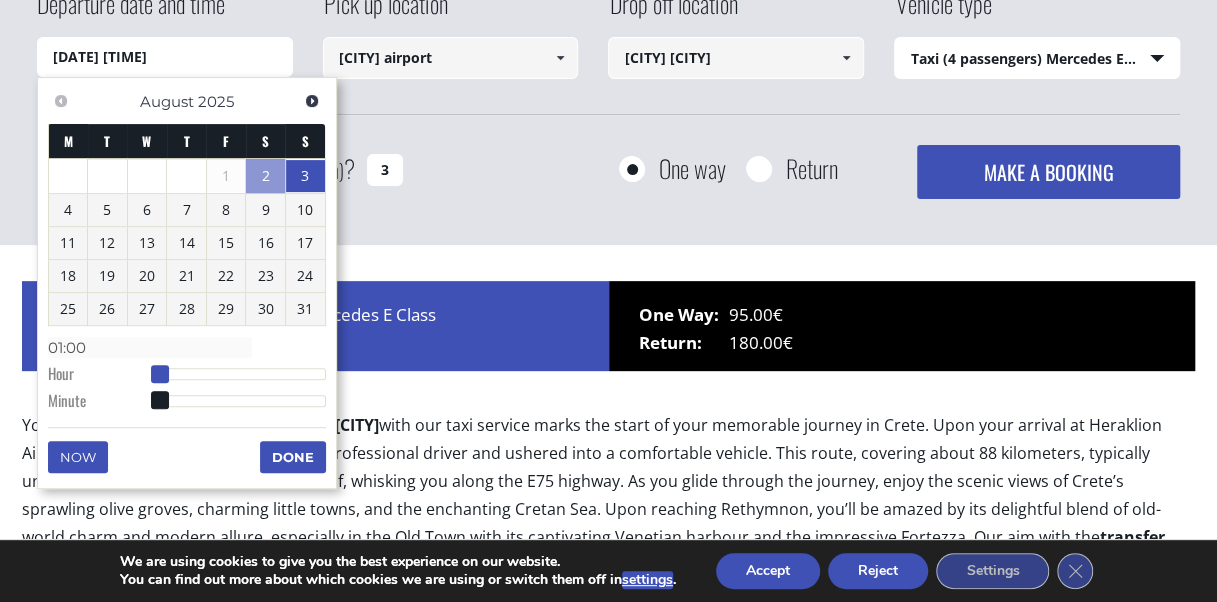 type on "03/08/2025 02:00" 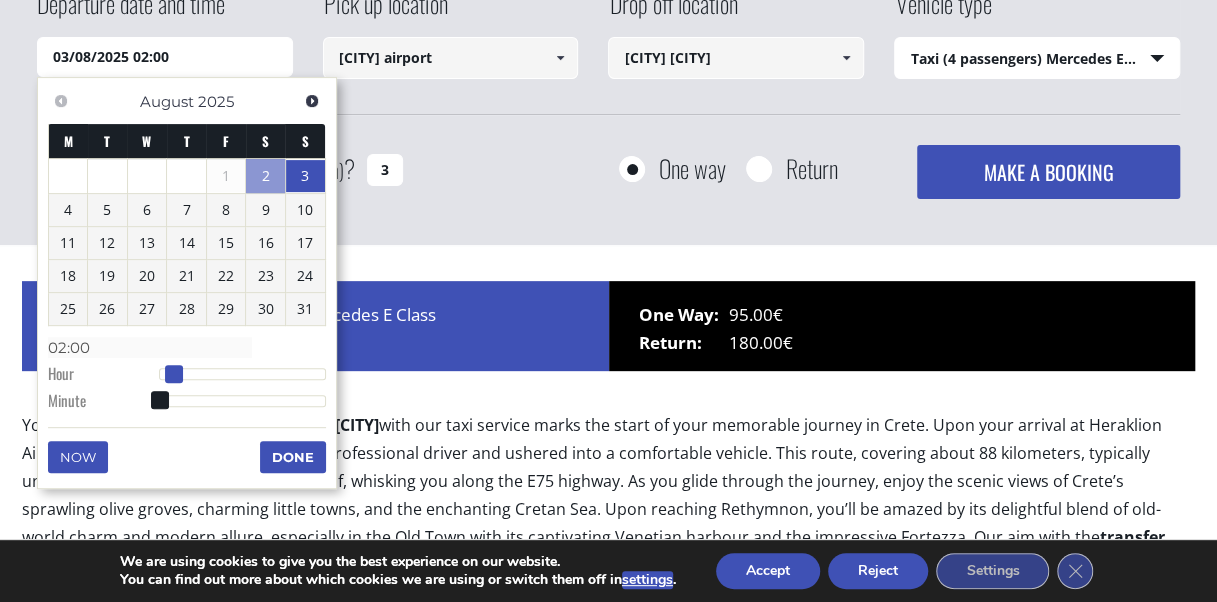 type on "[DATE] [TIME]" 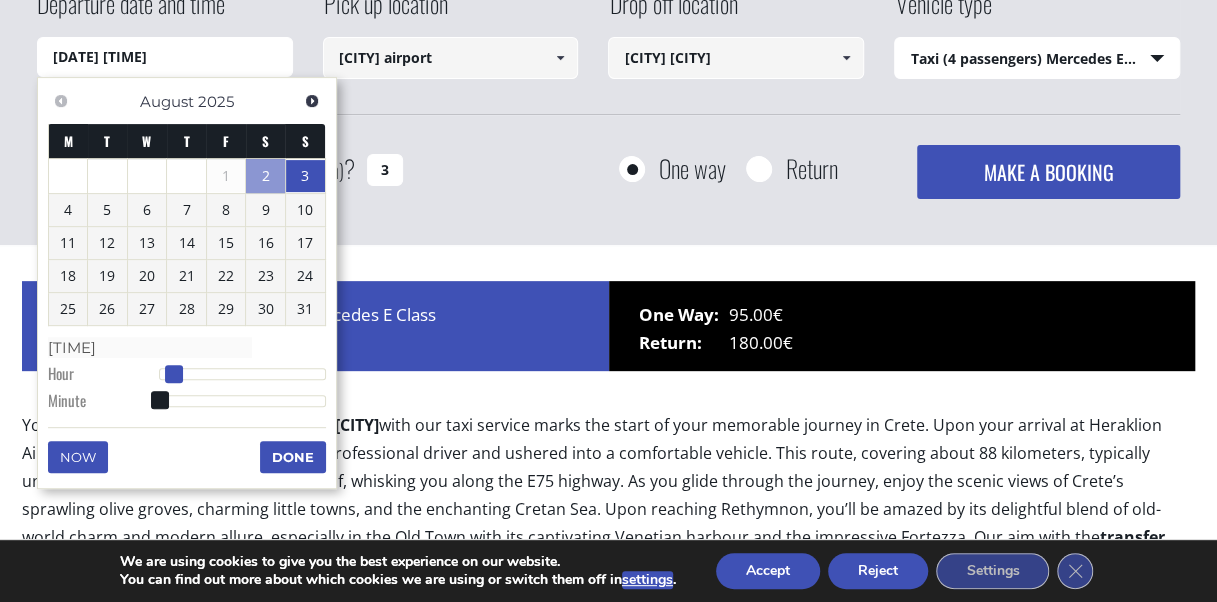 type on "03/08/2025 04:00" 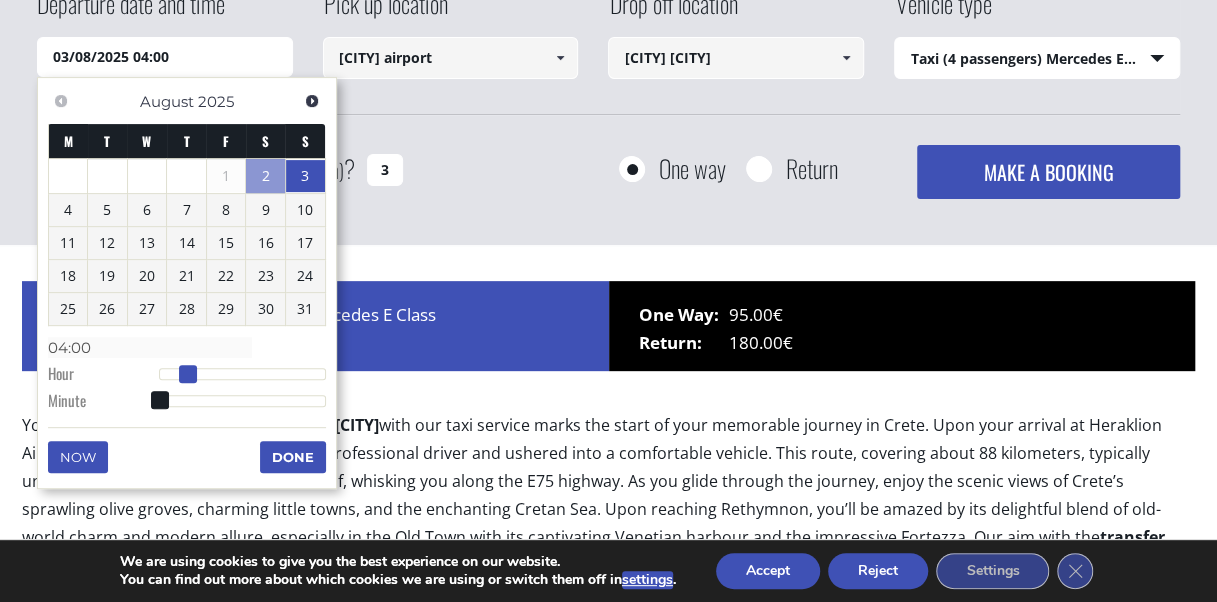 type on "[DATE] [TIME]" 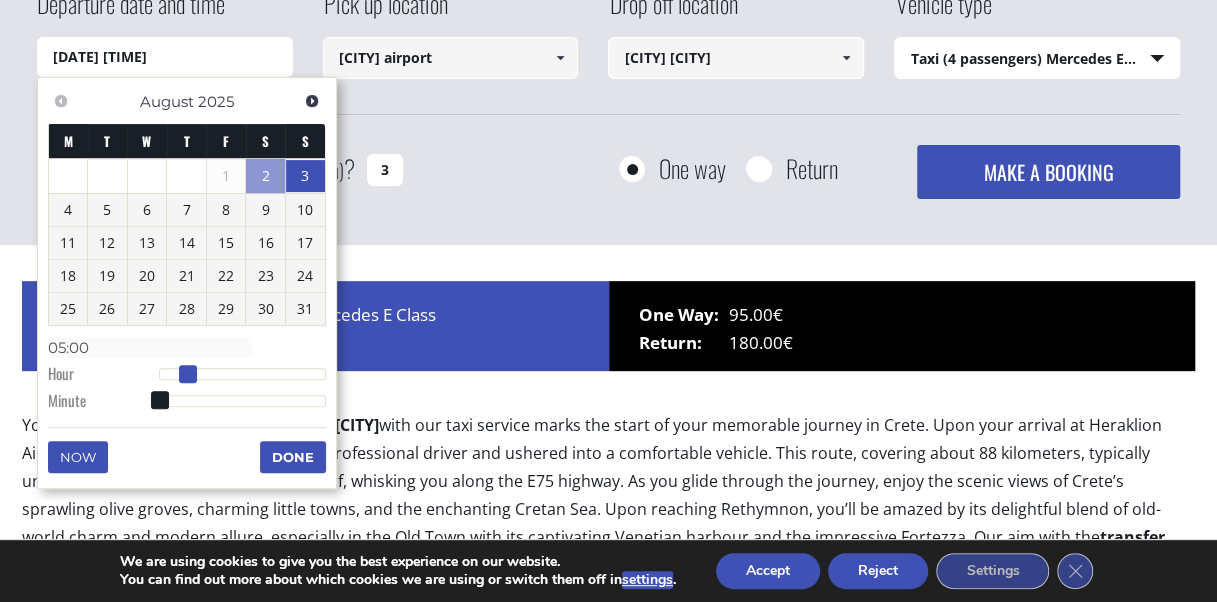 type on "[DATE] [TIME]" 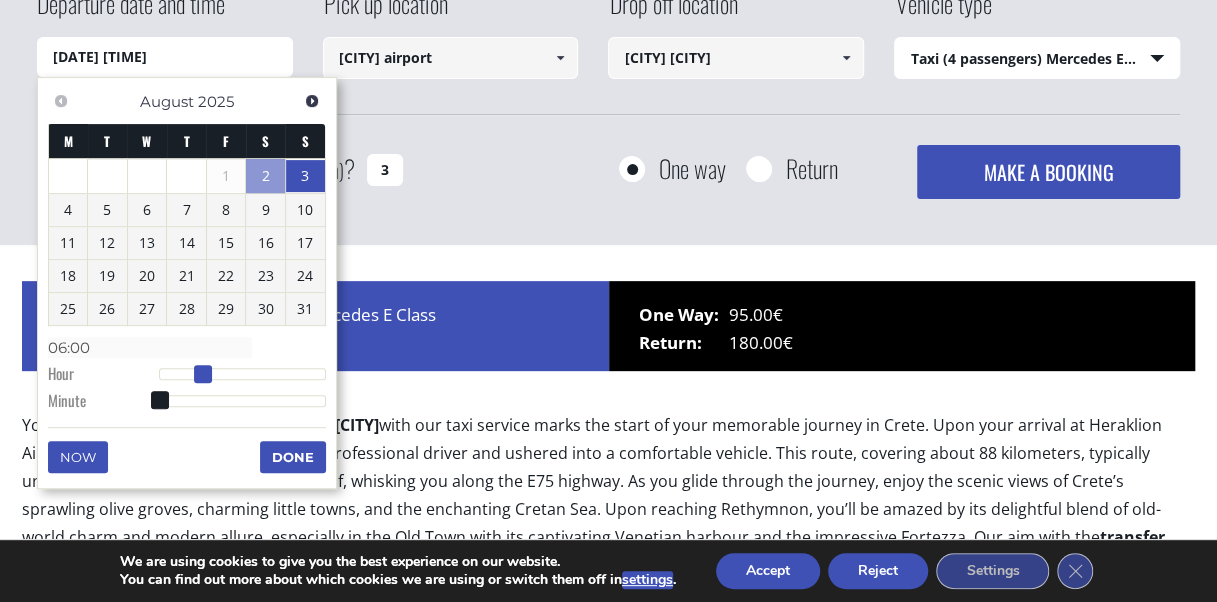 type on "[DATE] [TIME]" 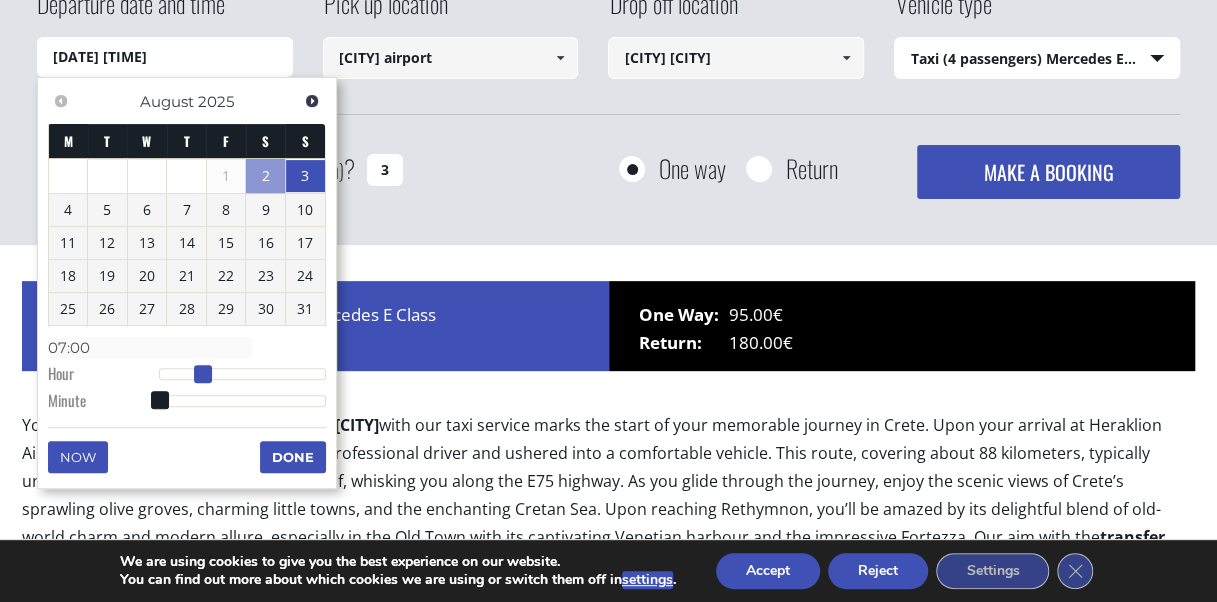 type on "[DATE] [TIME]" 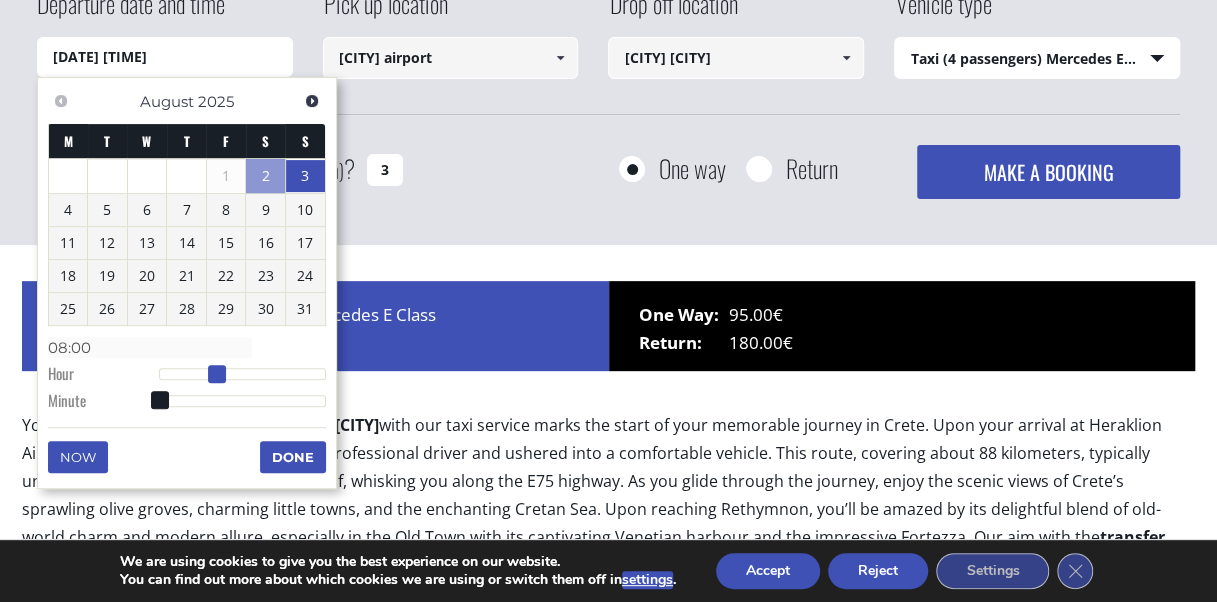 type on "[DATE] [TIME]" 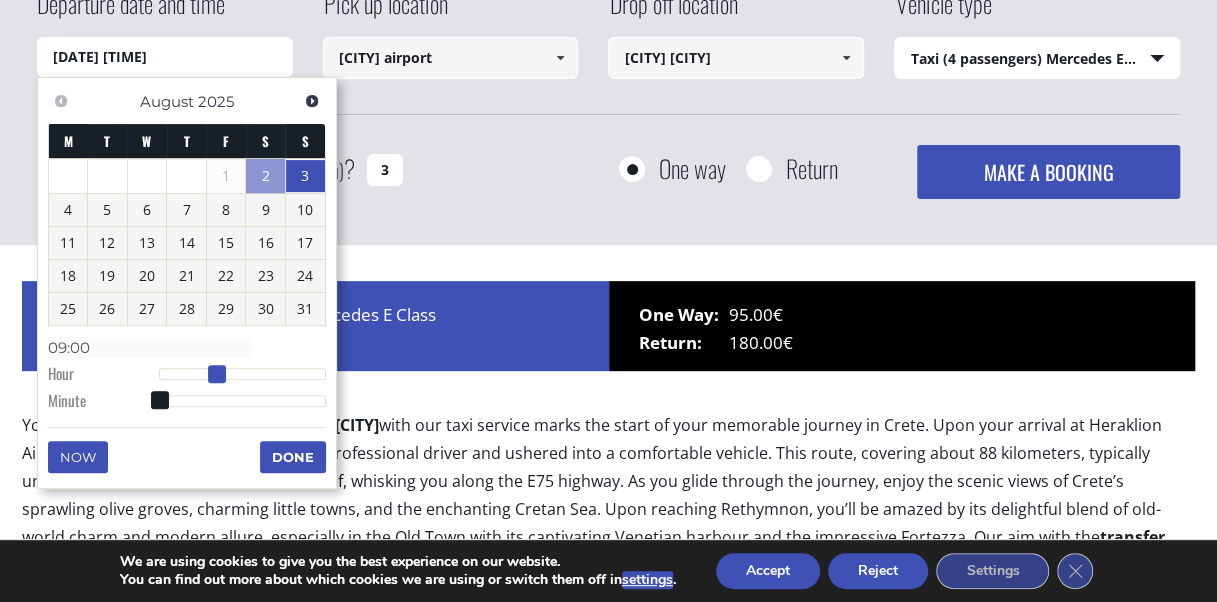 type on "03/08/2025 10:00" 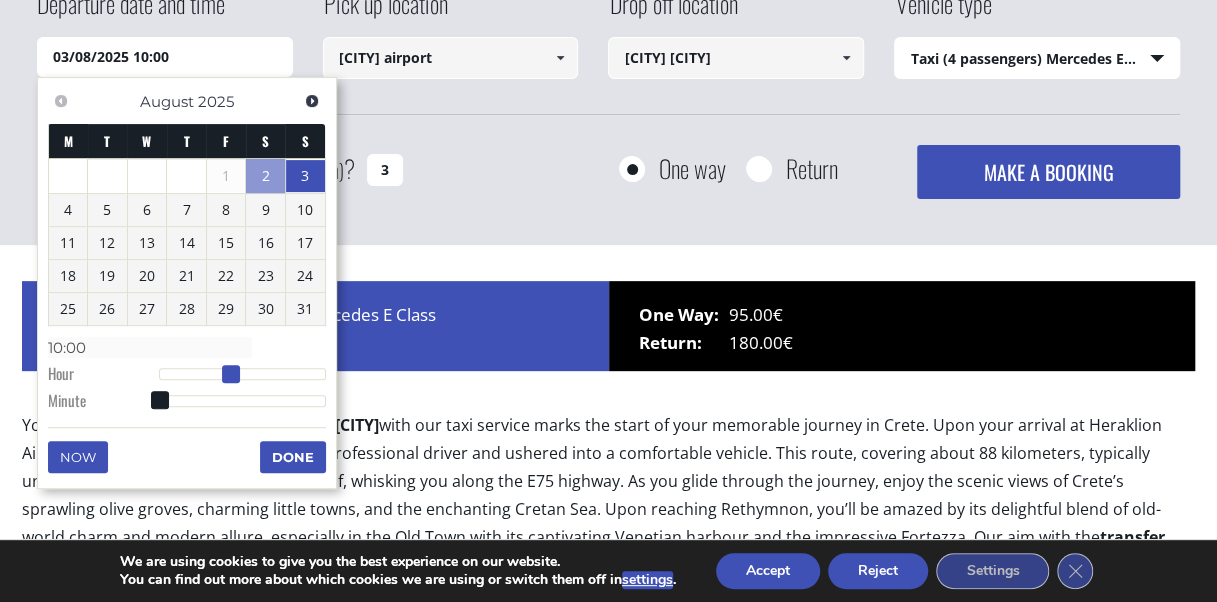type on "[DATE] [TIME]" 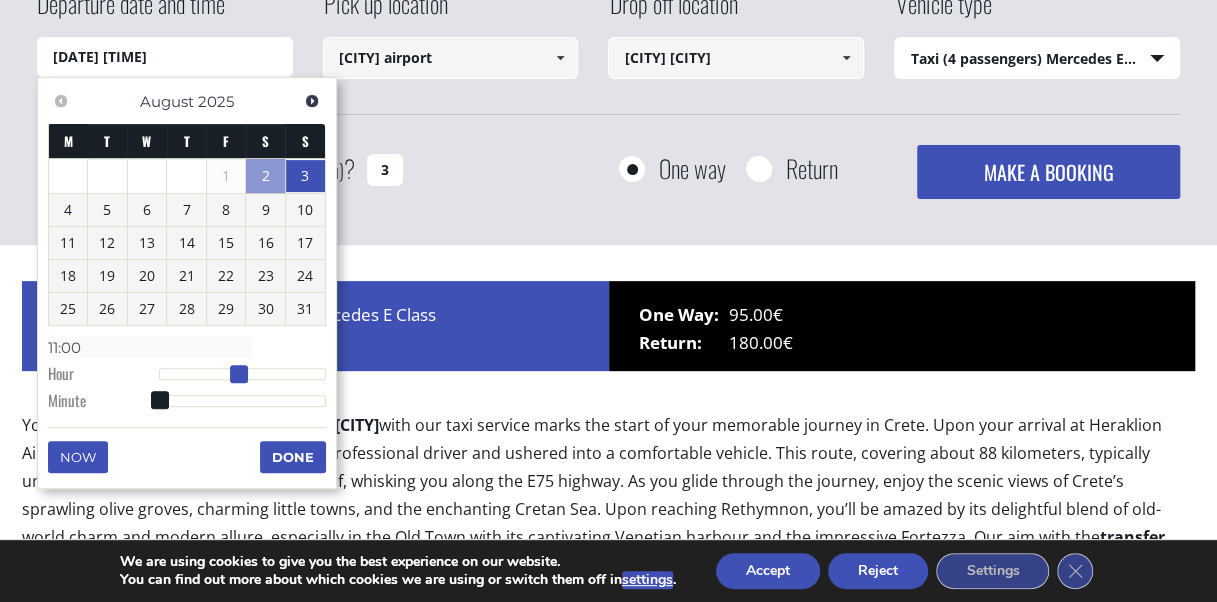 type on "[DATE] [TIME]" 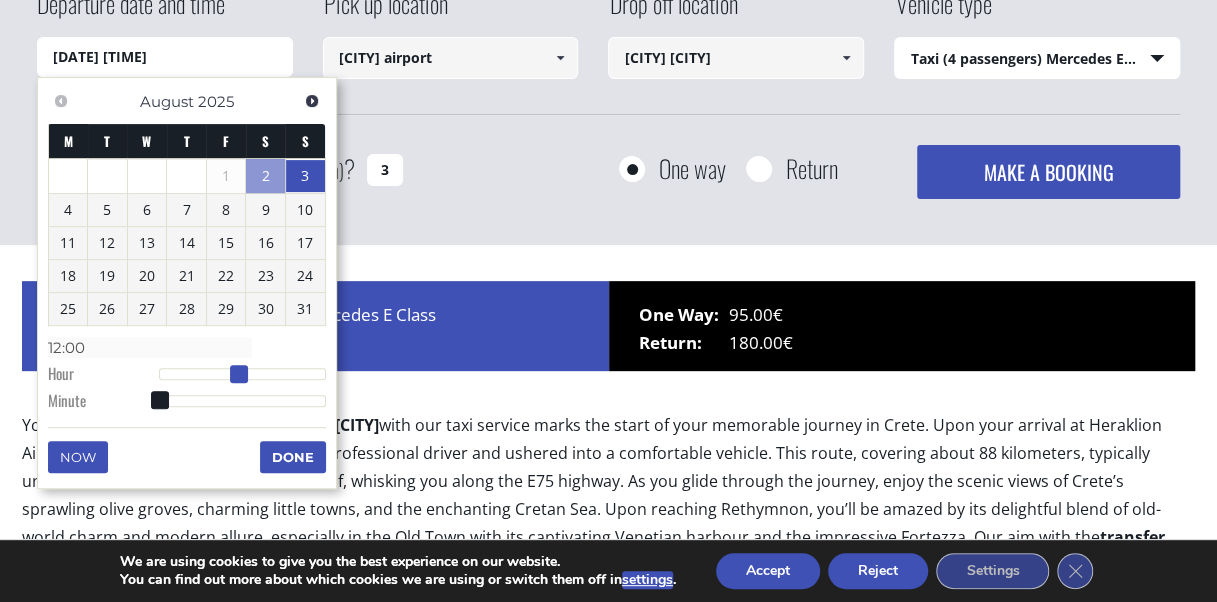 type on "[DATE] [TIME]" 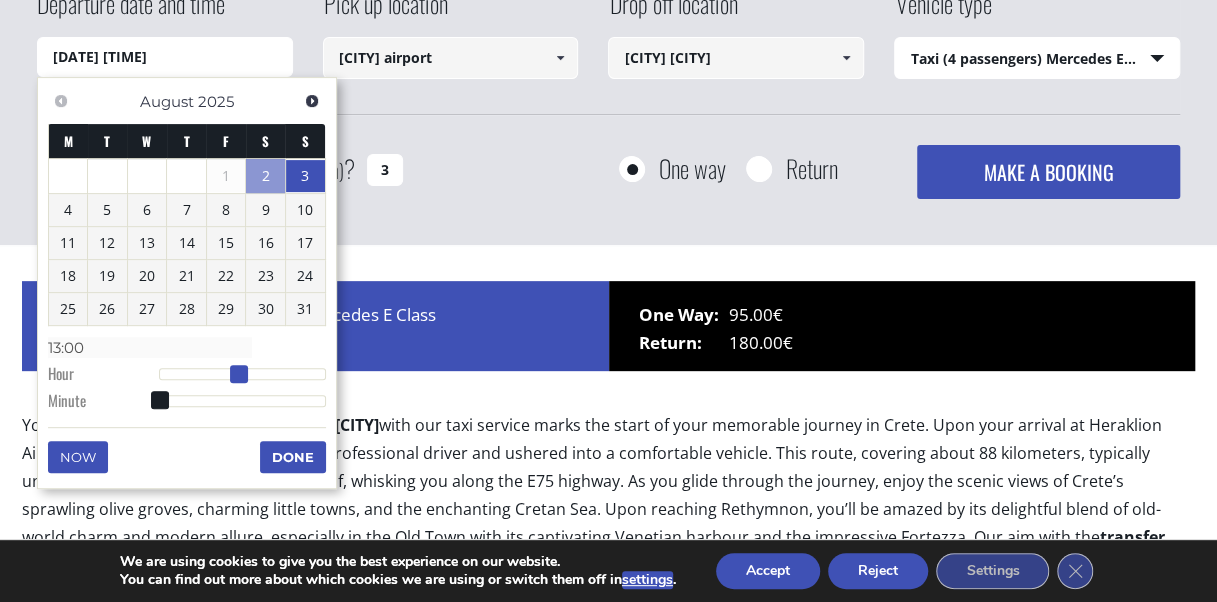 type on "[DATE] [TIME]" 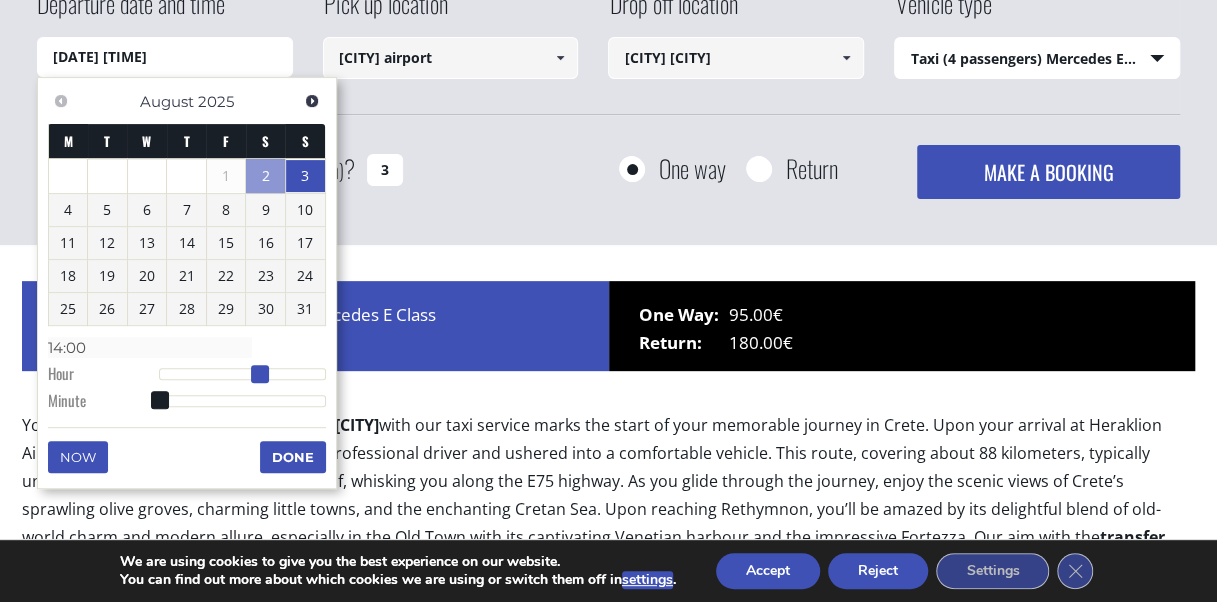 type on "[DATE] [TIME]" 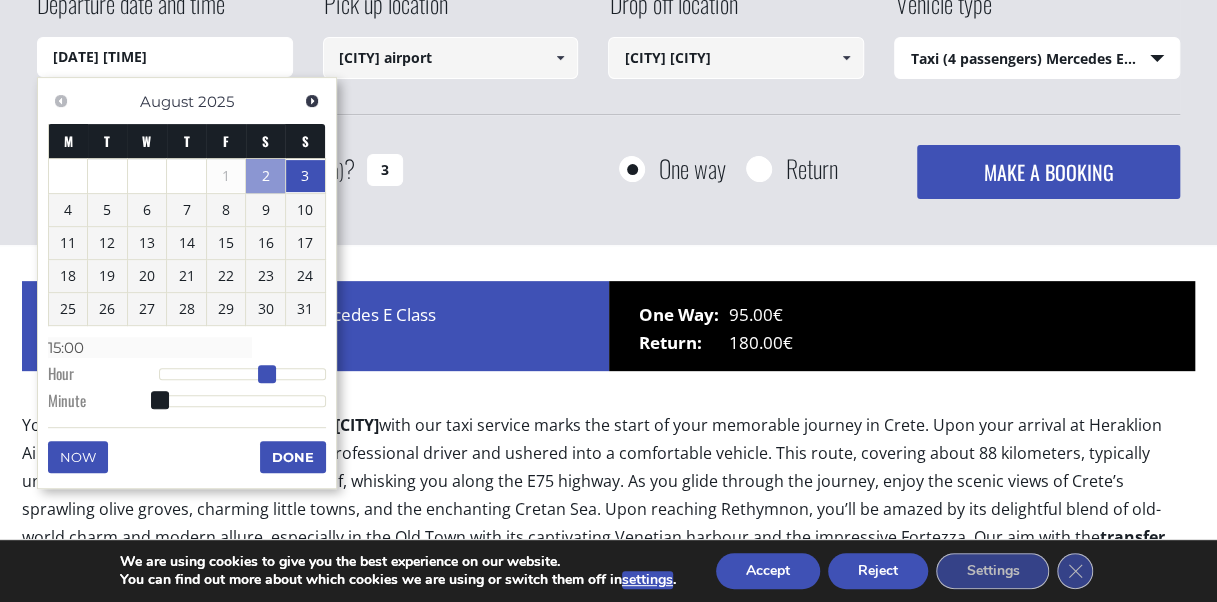 type on "[DATE] [TIME]" 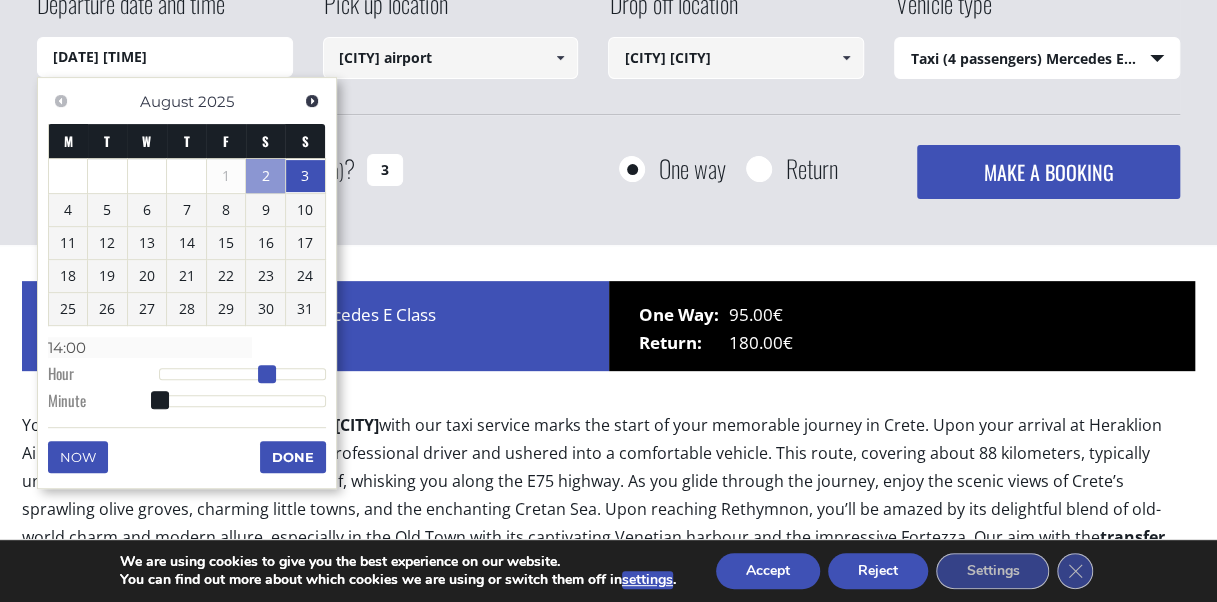 type on "[DATE] [TIME]" 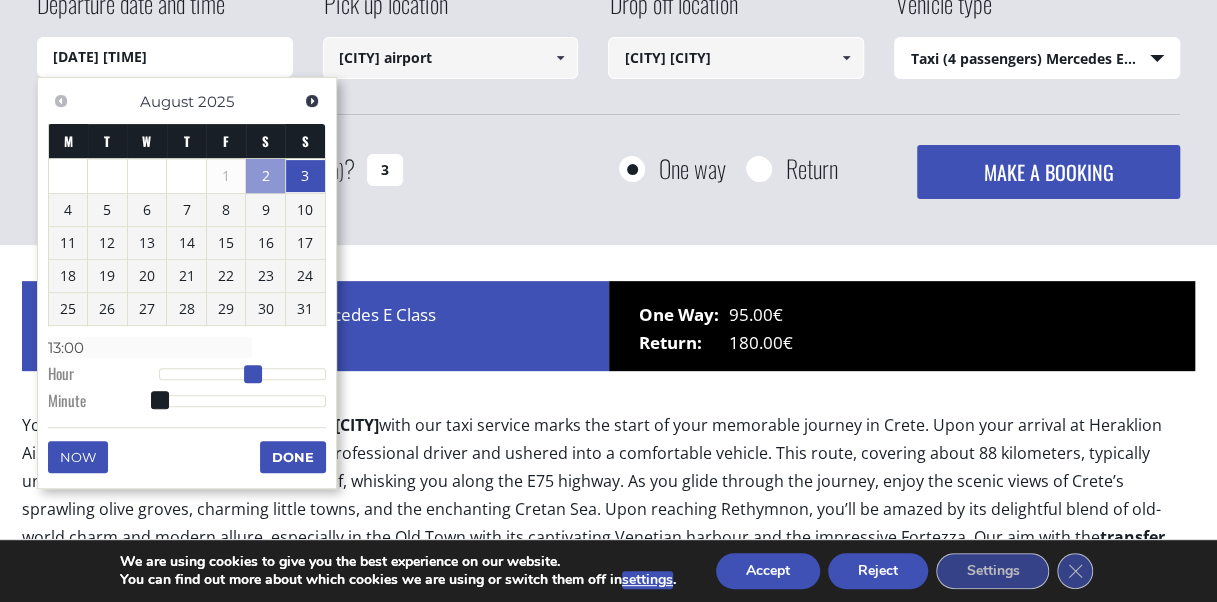 drag, startPoint x: 159, startPoint y: 372, endPoint x: 254, endPoint y: 378, distance: 95.189285 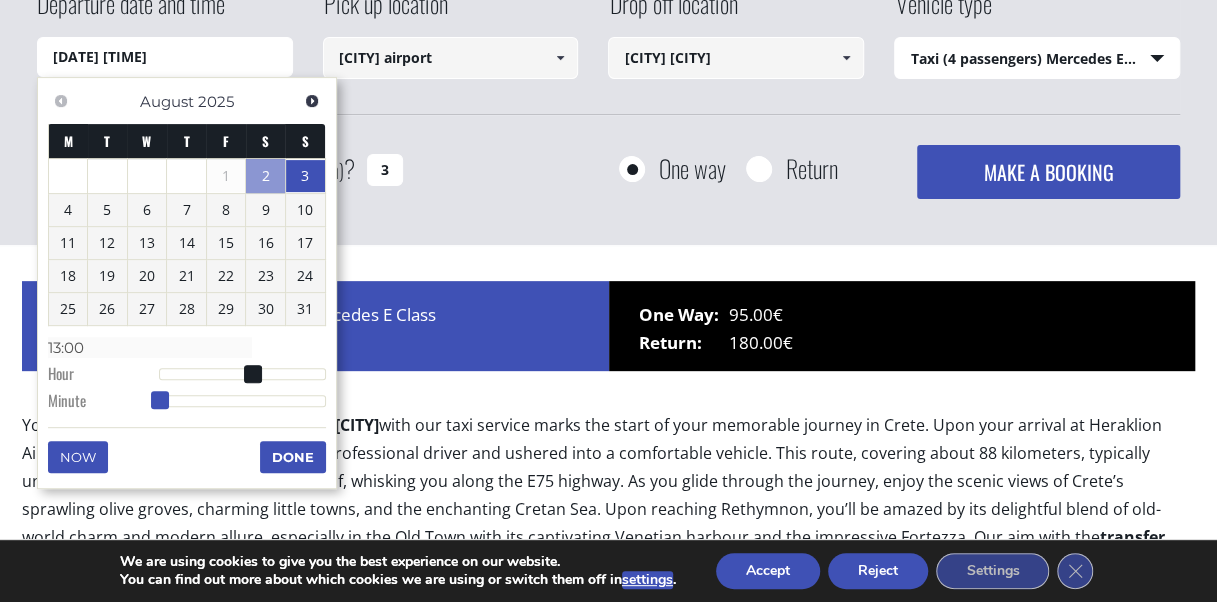 type on "03/08/2025 13:01" 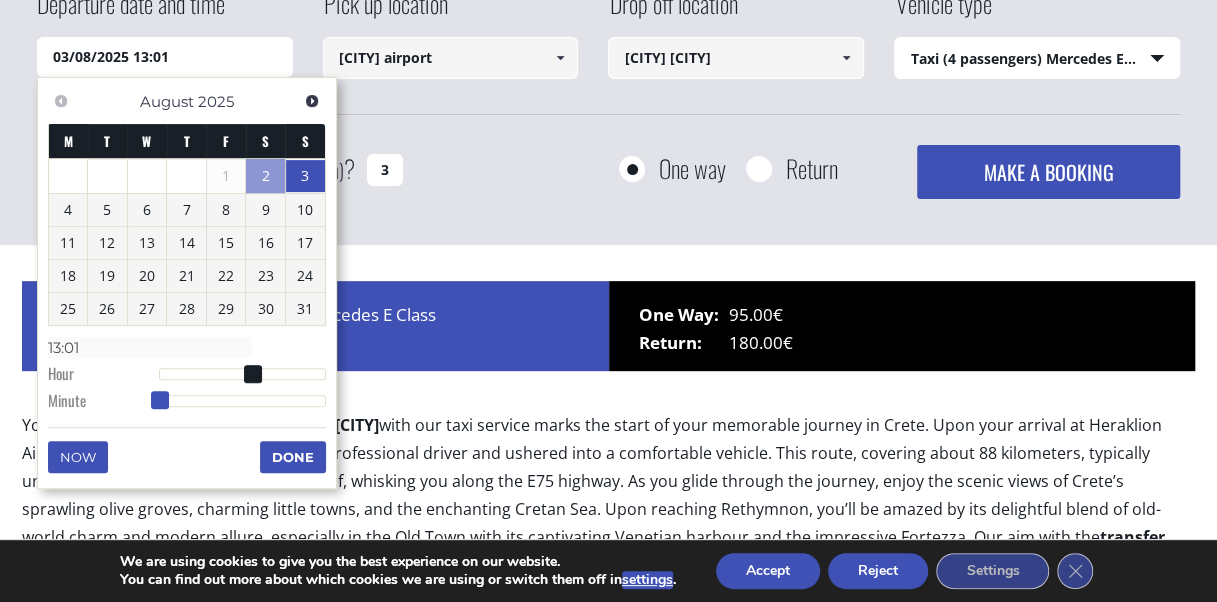type on "03/08/2025 13:02" 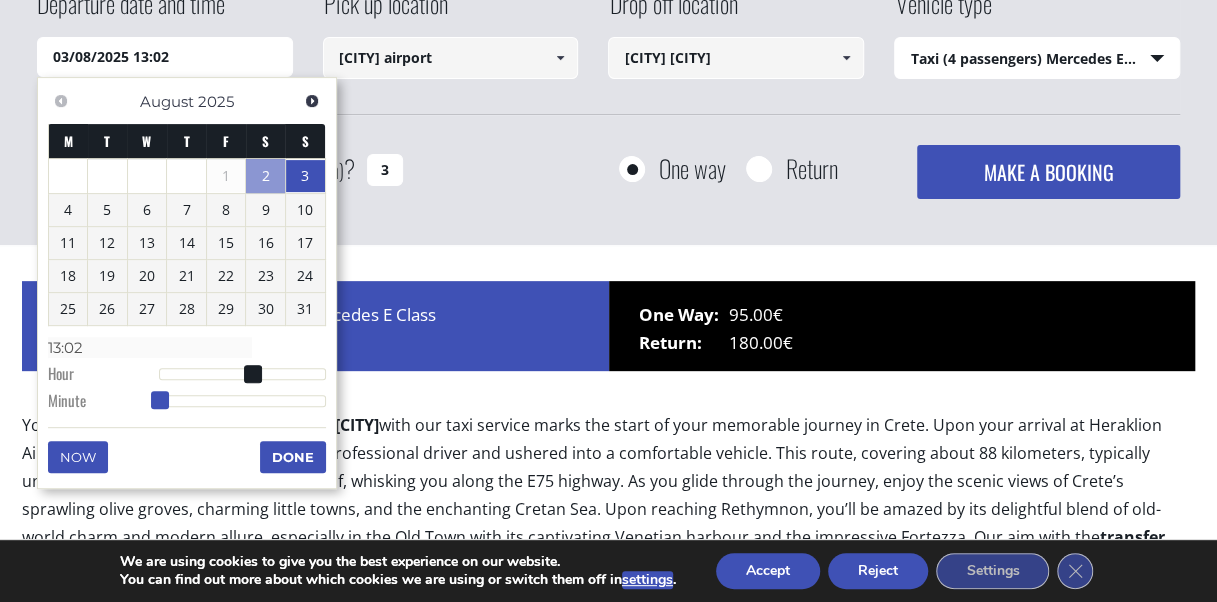 type on "[DATE] [TIME]" 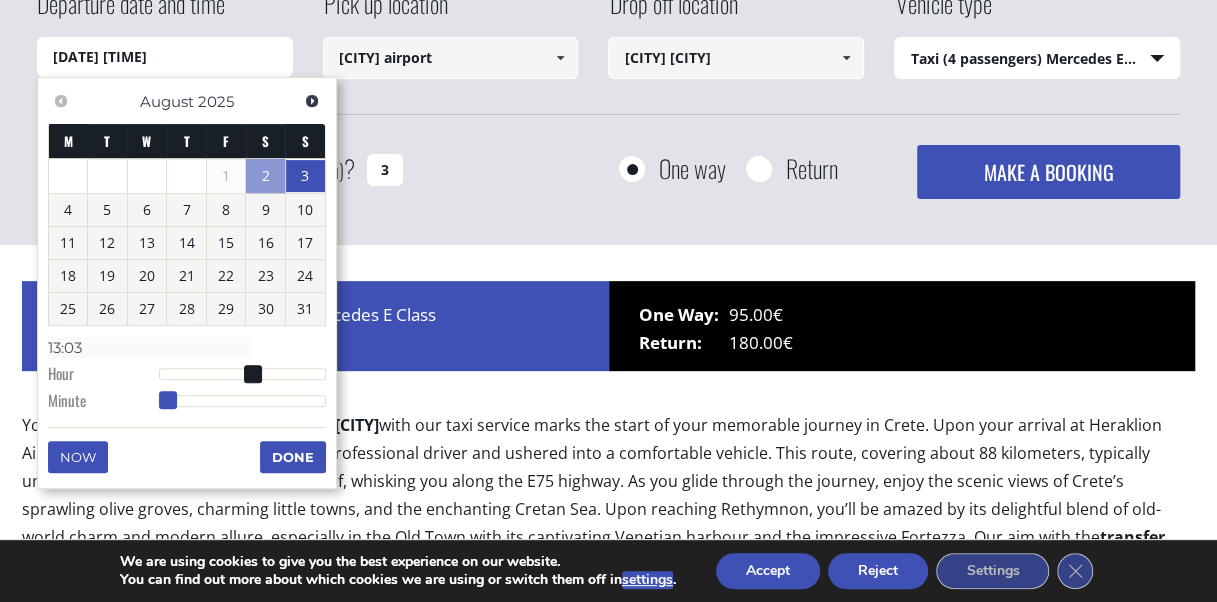 type on "[DATE] [TIME]" 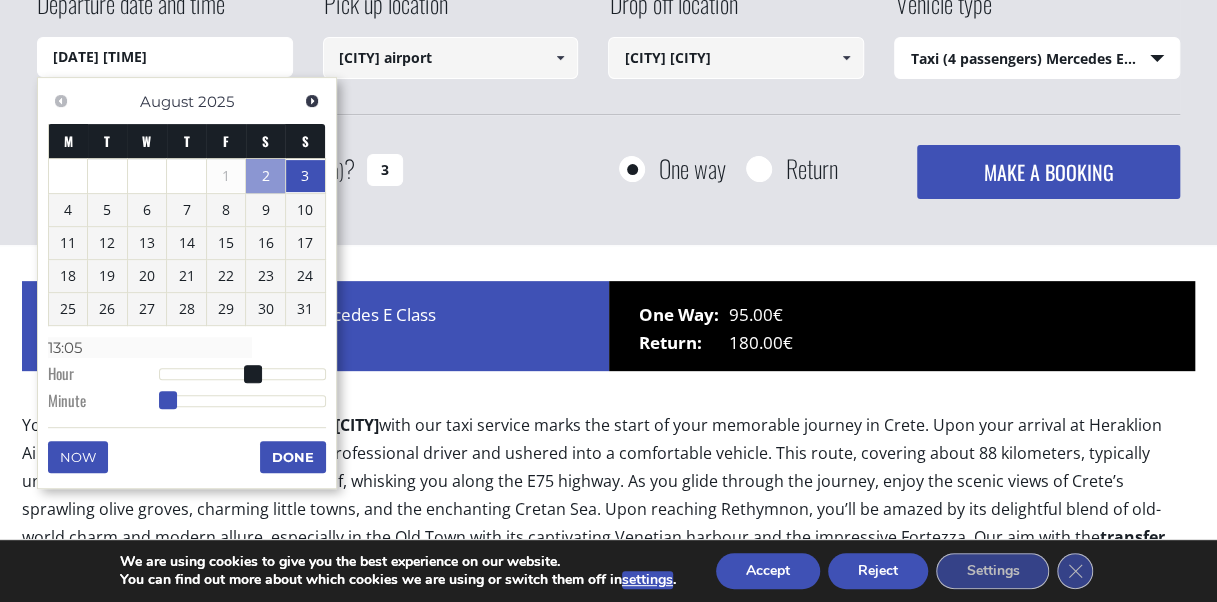 type on "[DATE] [TIME]" 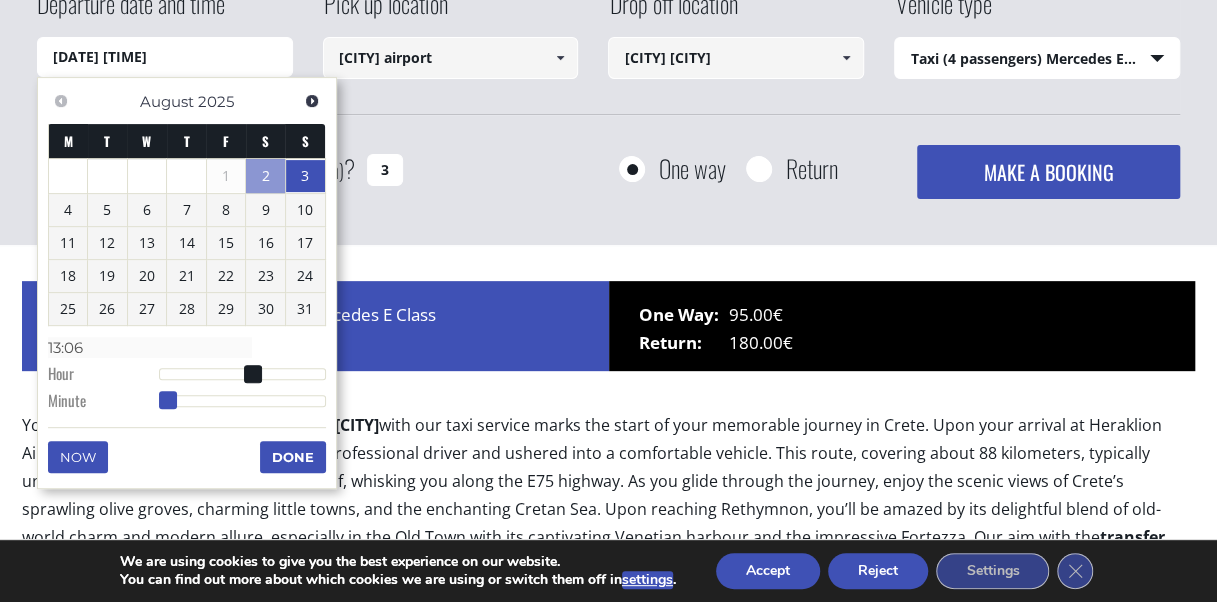 type on "[DATE] [TIME]" 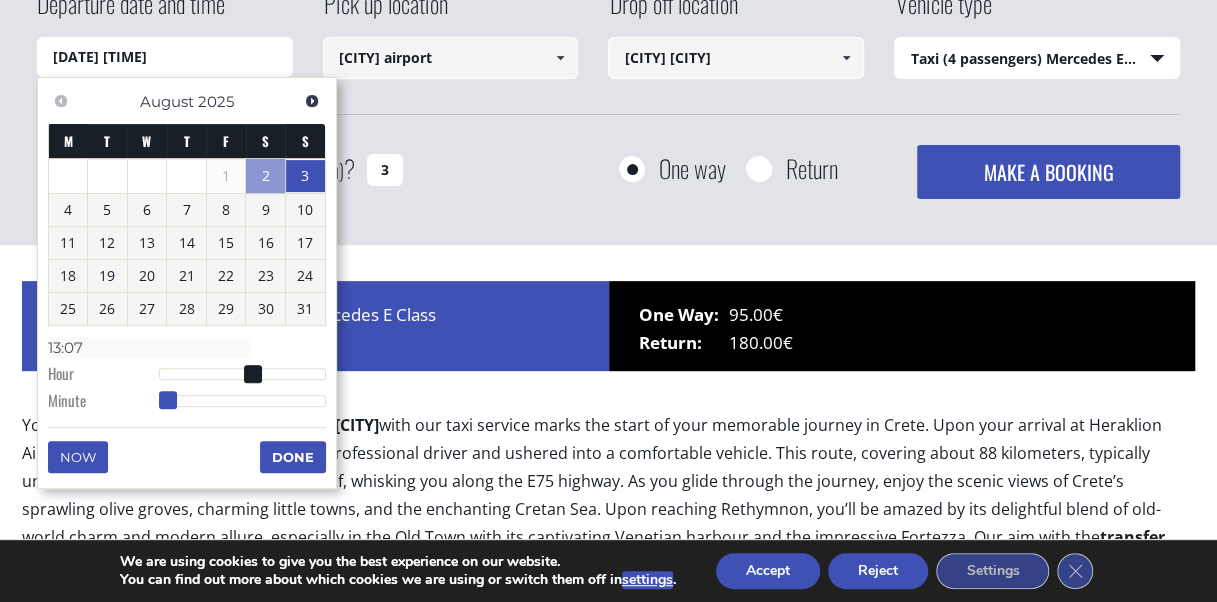 type on "[DATE] [TIME]" 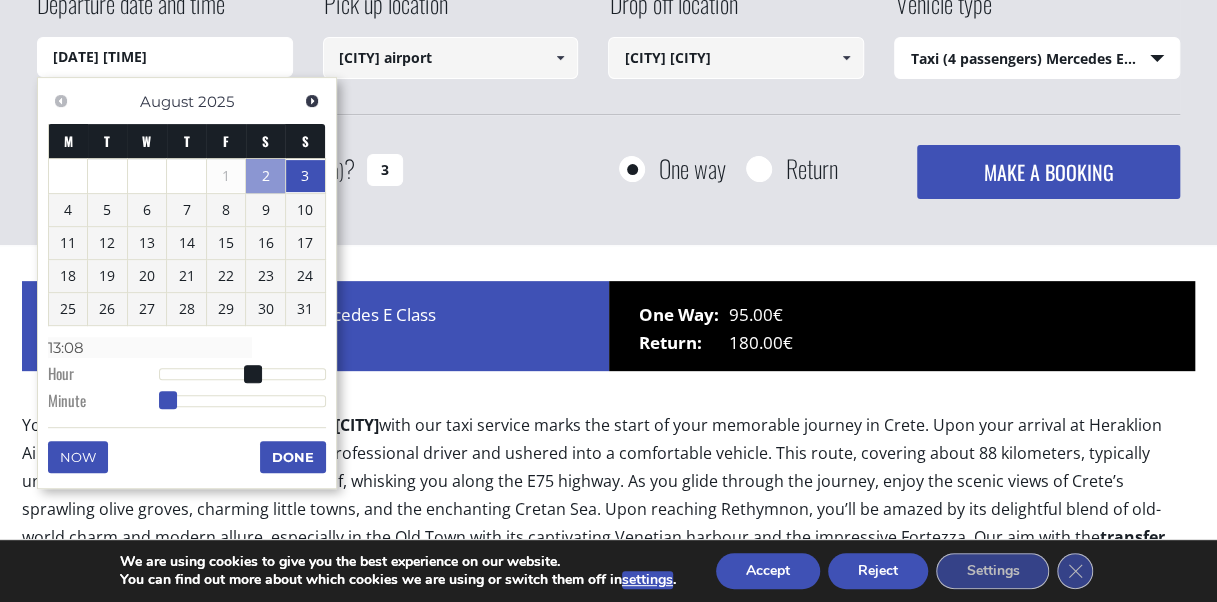 type on "[DATE] [TIME]" 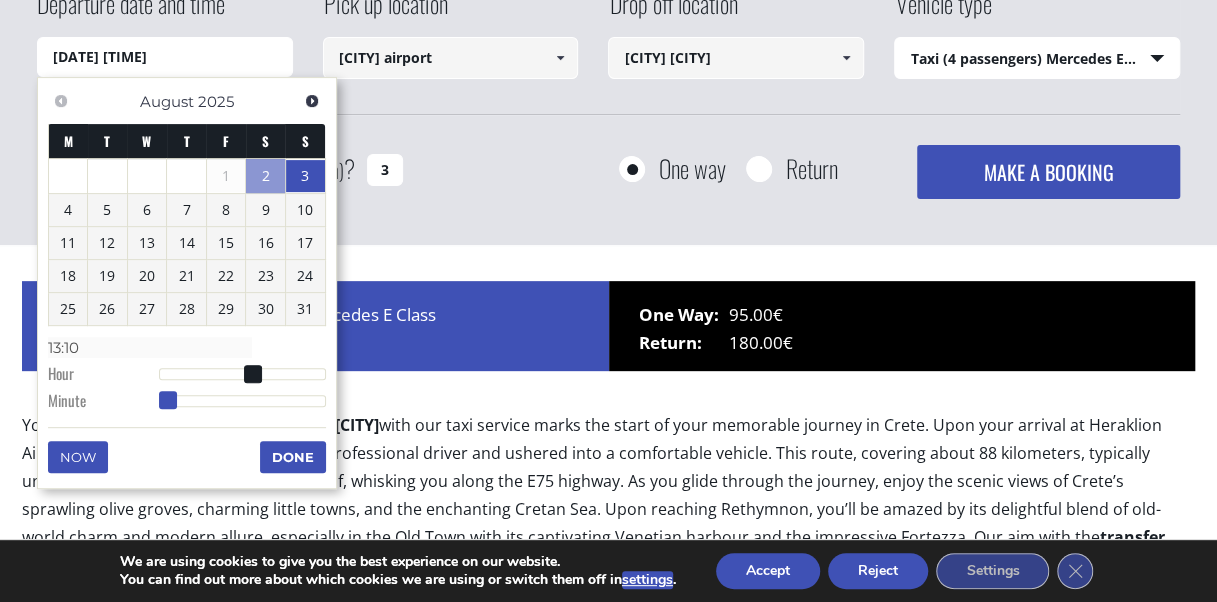 type on "03/08/2025 13:12" 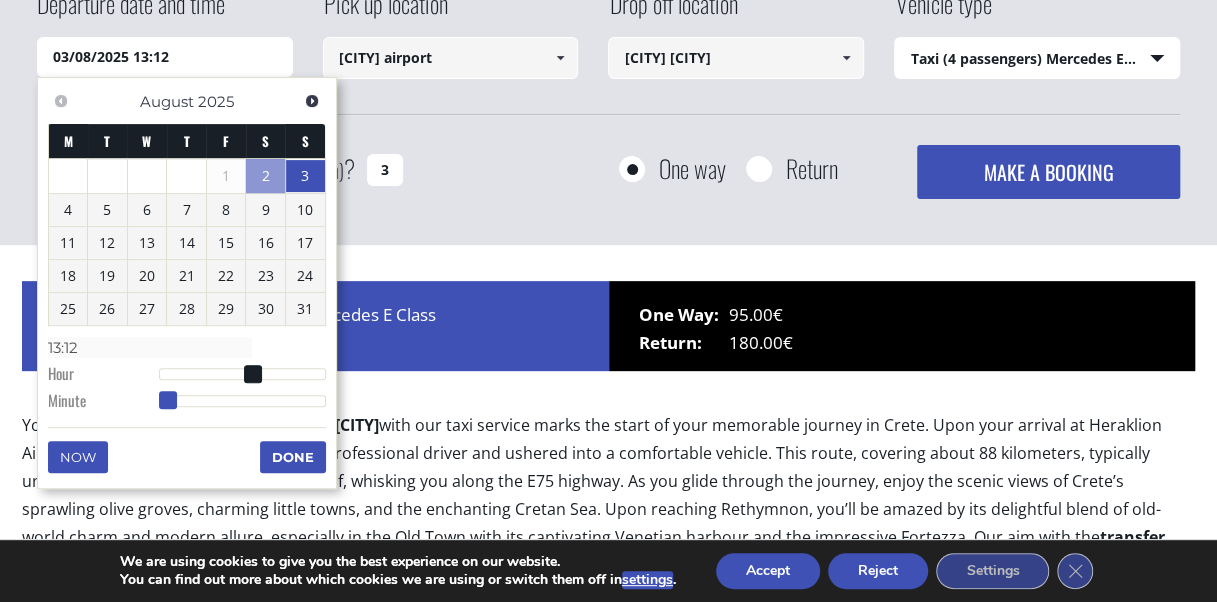 type on "03/08/2025 13:15" 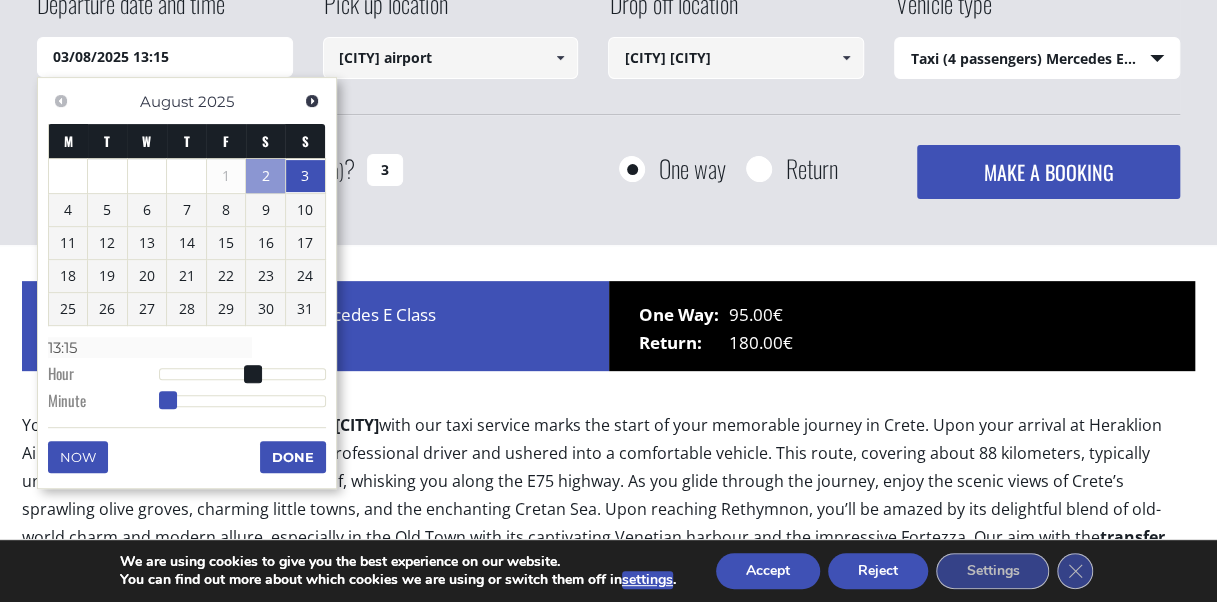 type on "03/08/2025 13:18" 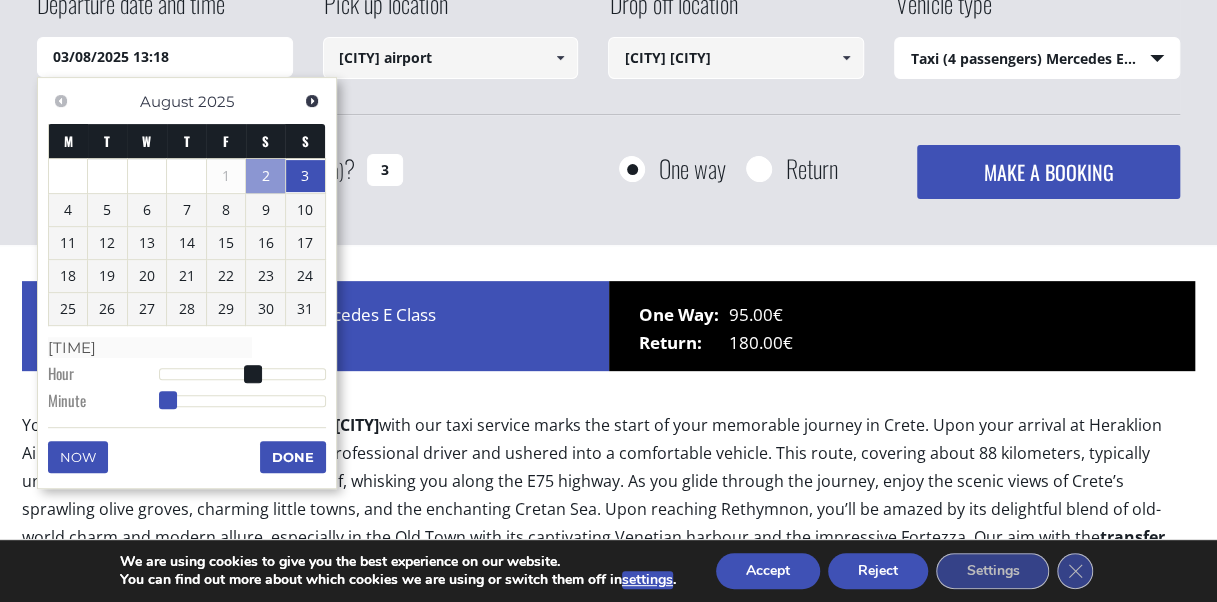 type on "03/08/2025 13:20" 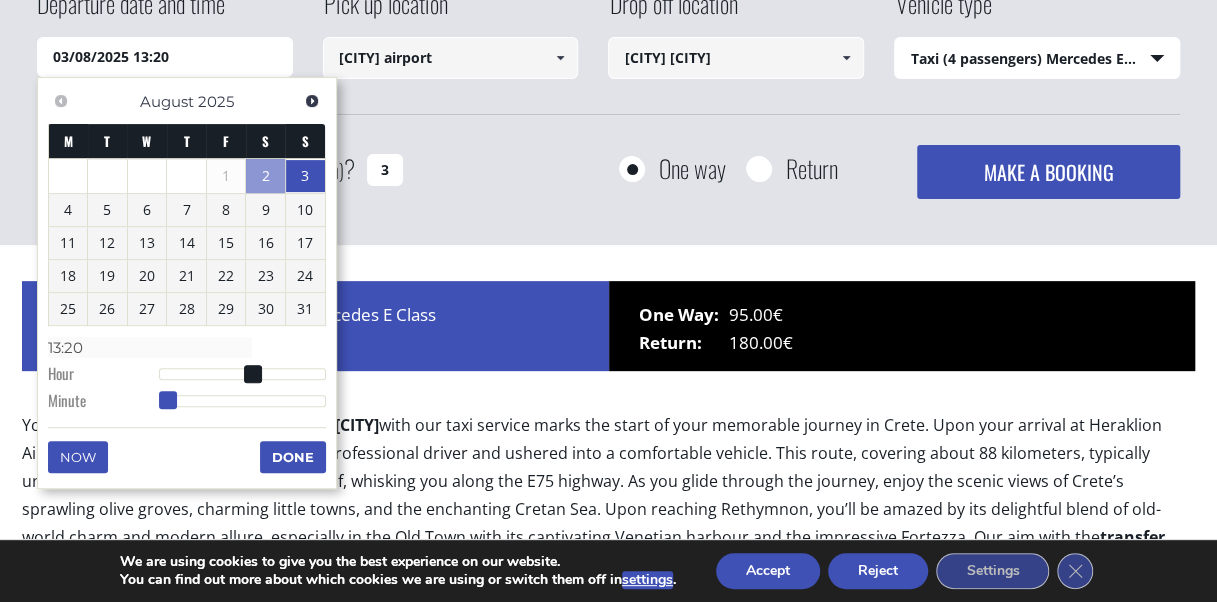 type on "03/08/2025 13:22" 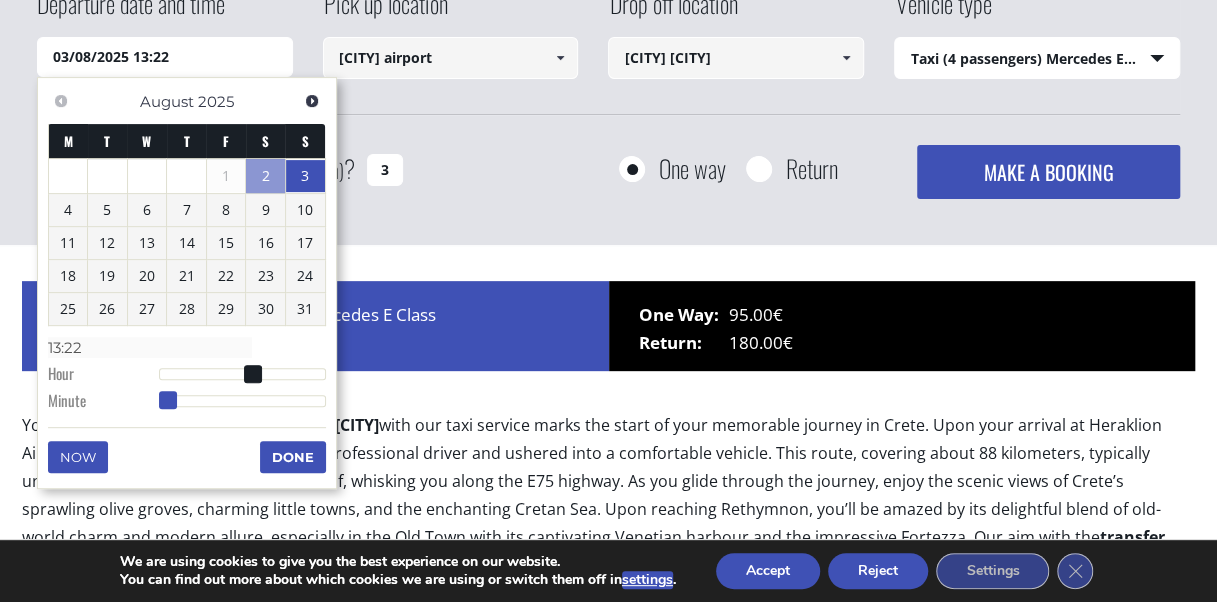 type on "[DATE] [TIME]" 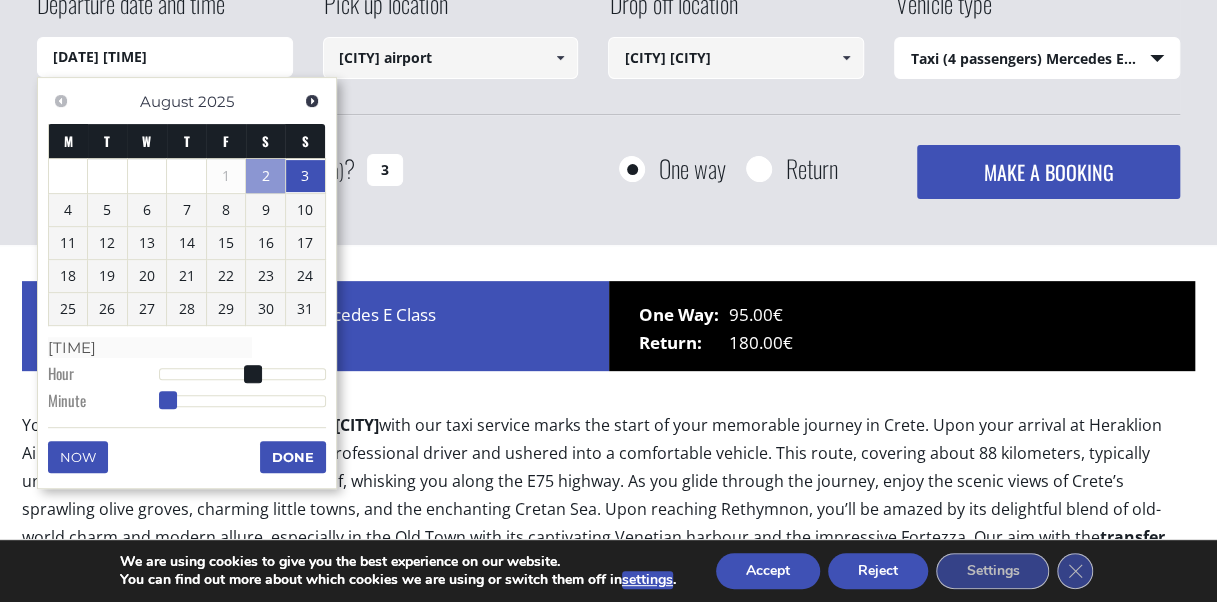 type on "03/08/2025 13:26" 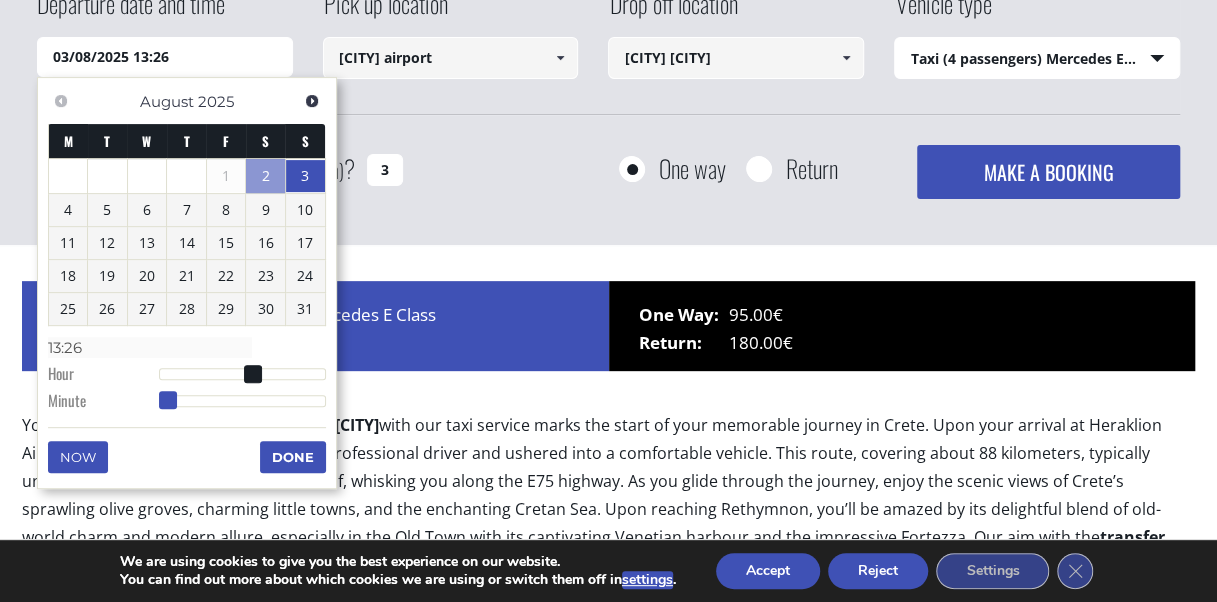 type on "[DATE] [TIME]" 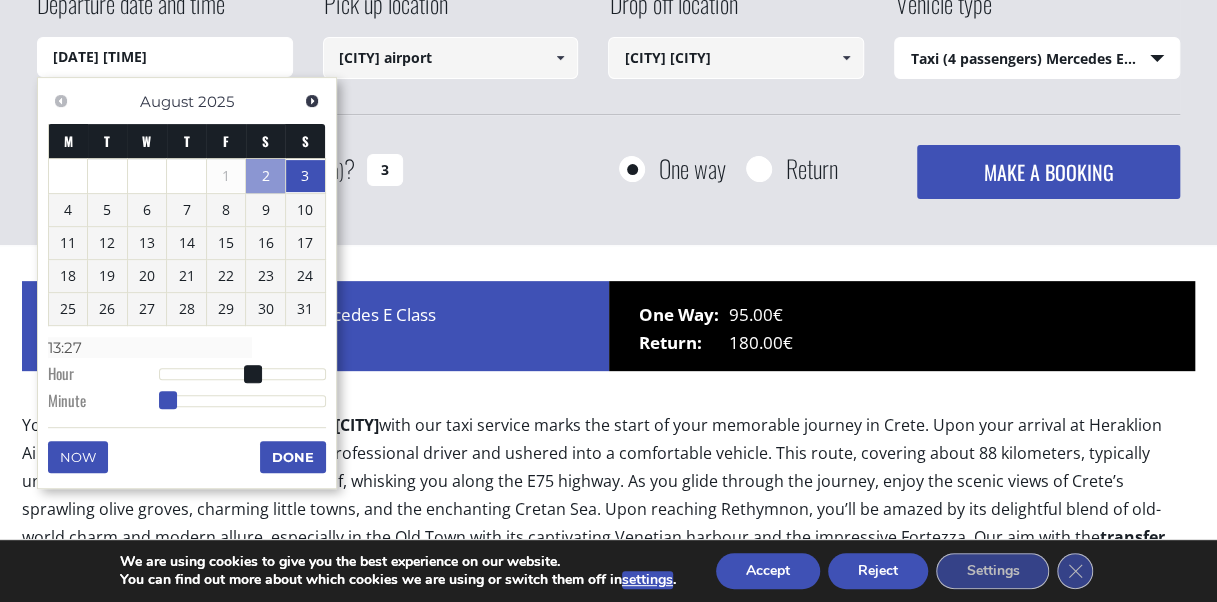type on "[DATE] [TIME]" 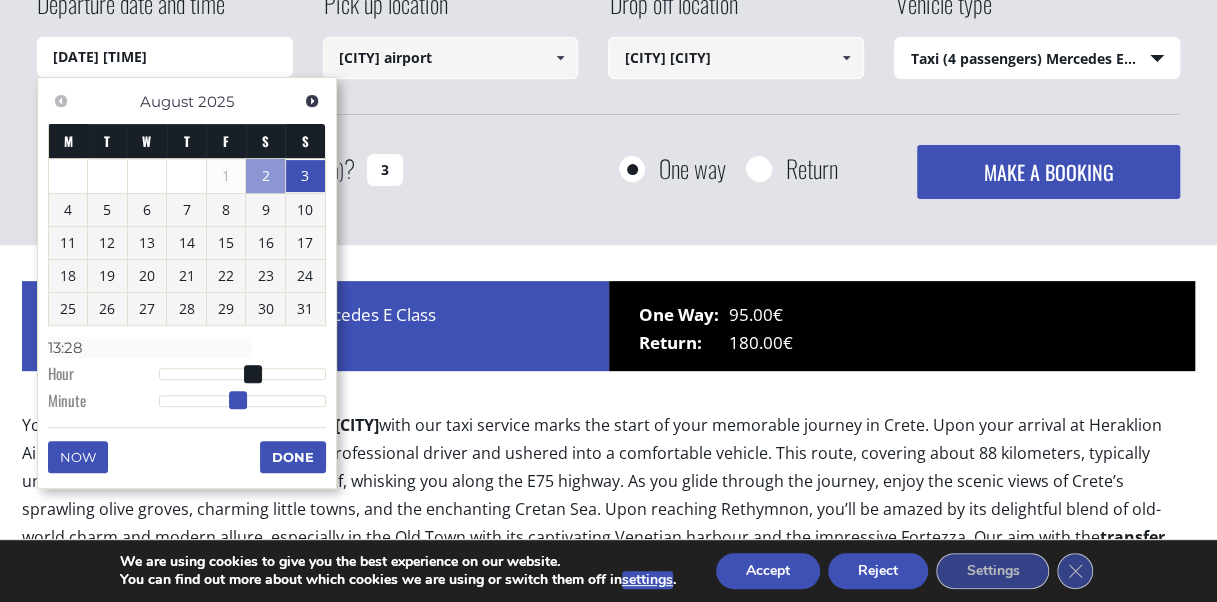 type on "03/08/2025 13:30" 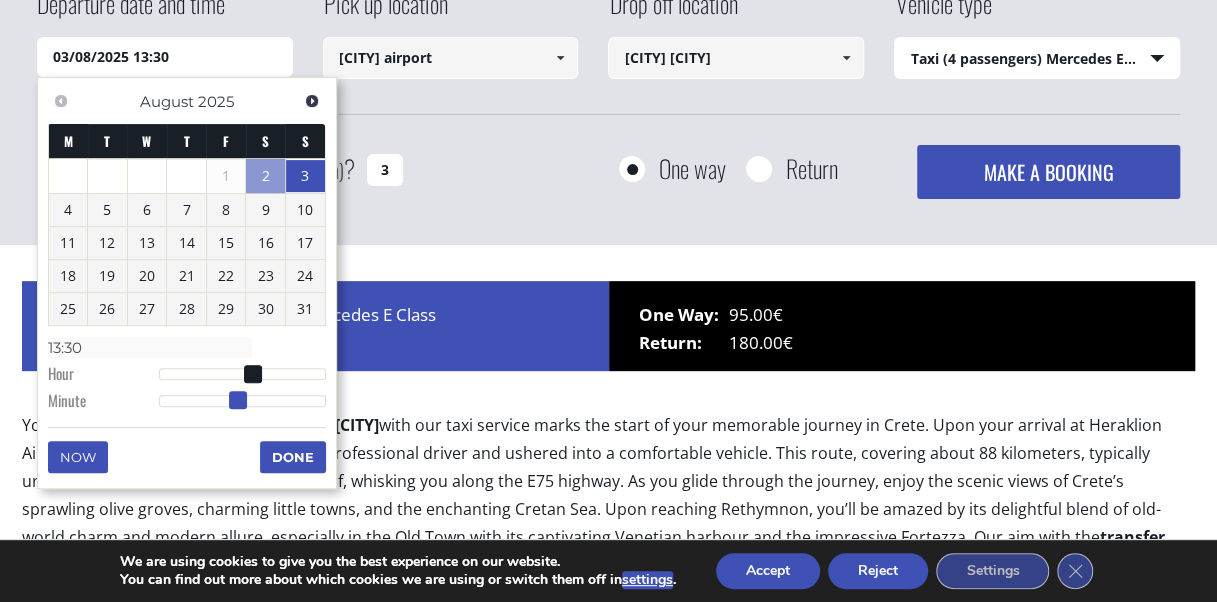 type on "03/08/2025 13:31" 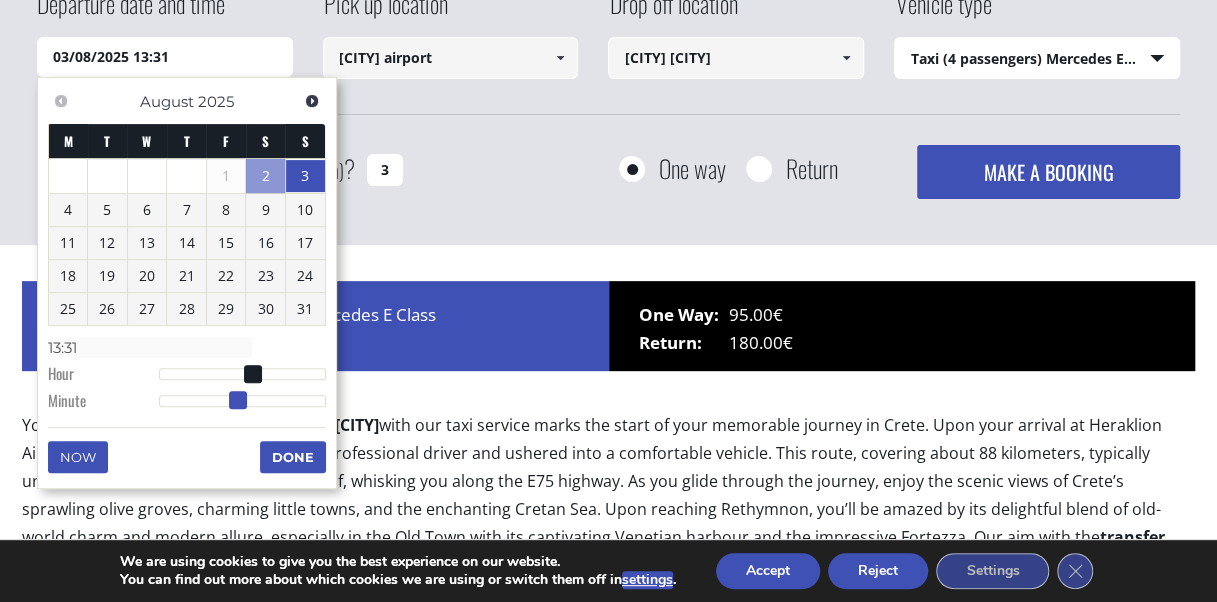 type on "03/08/2025 13:32" 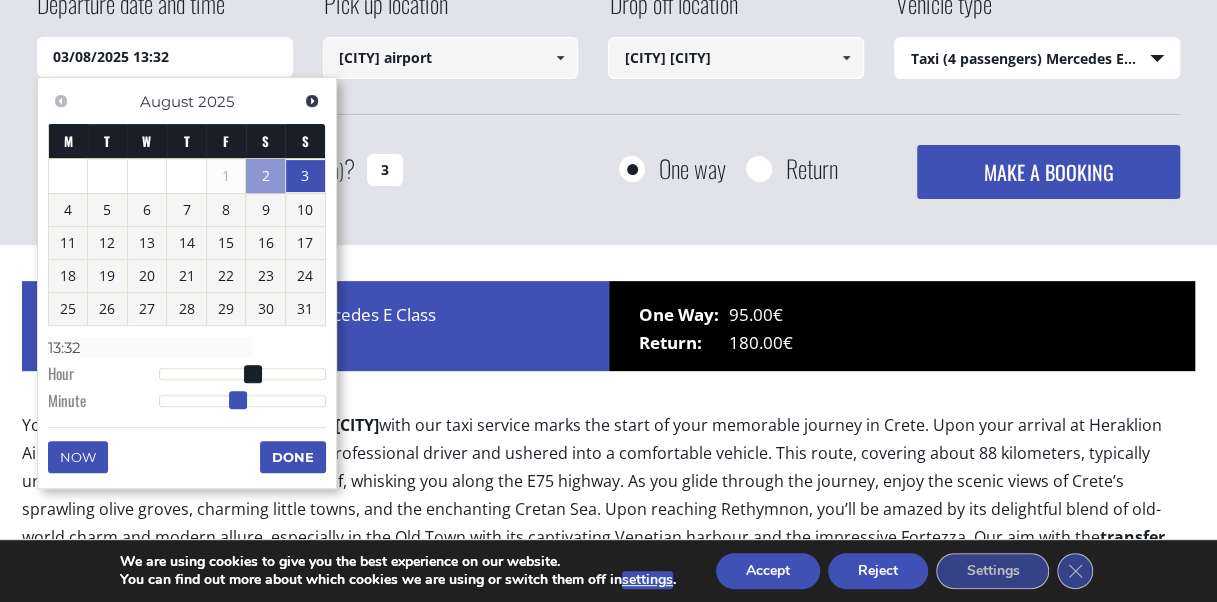 type on "[DATE] [TIME]" 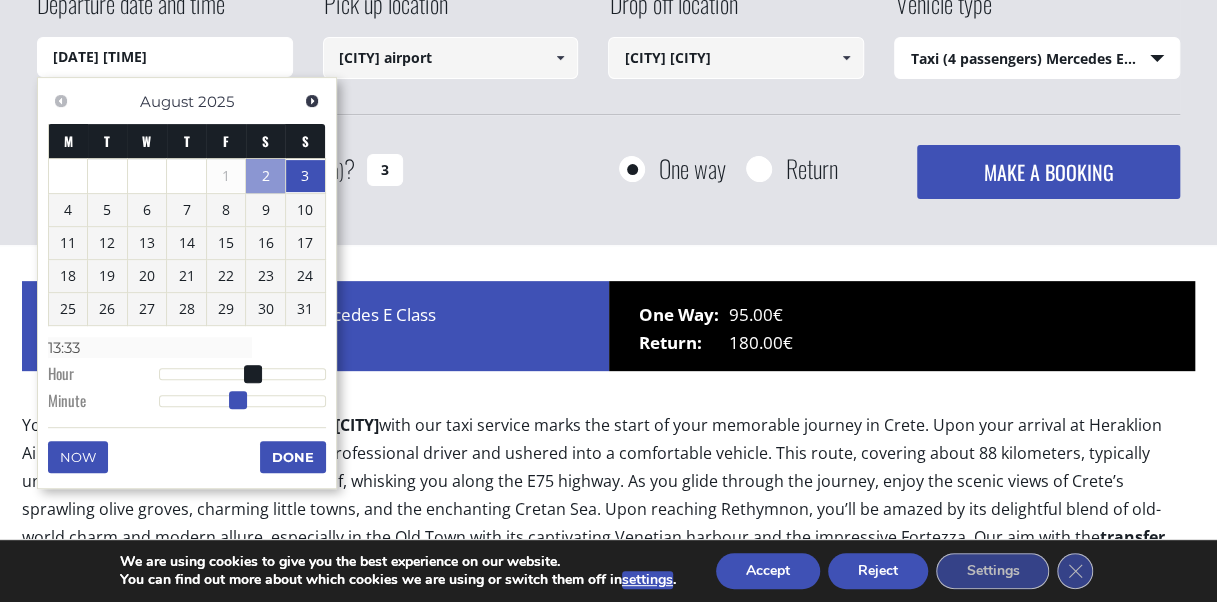 type on "03/08/2025 13:34" 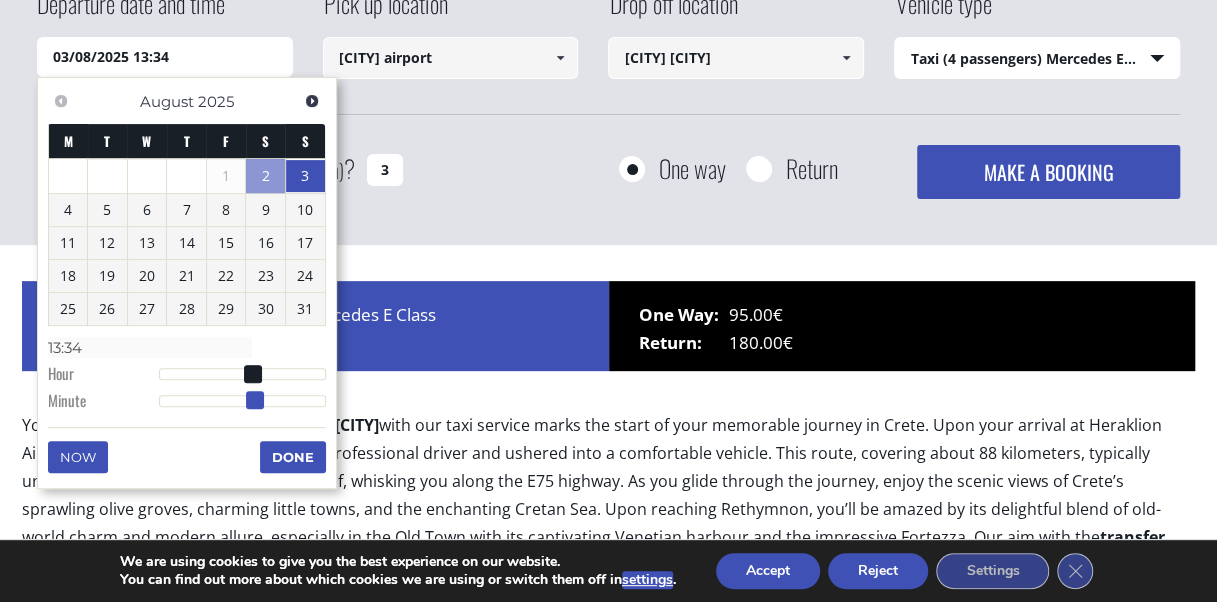type on "03/08/2025 13:35" 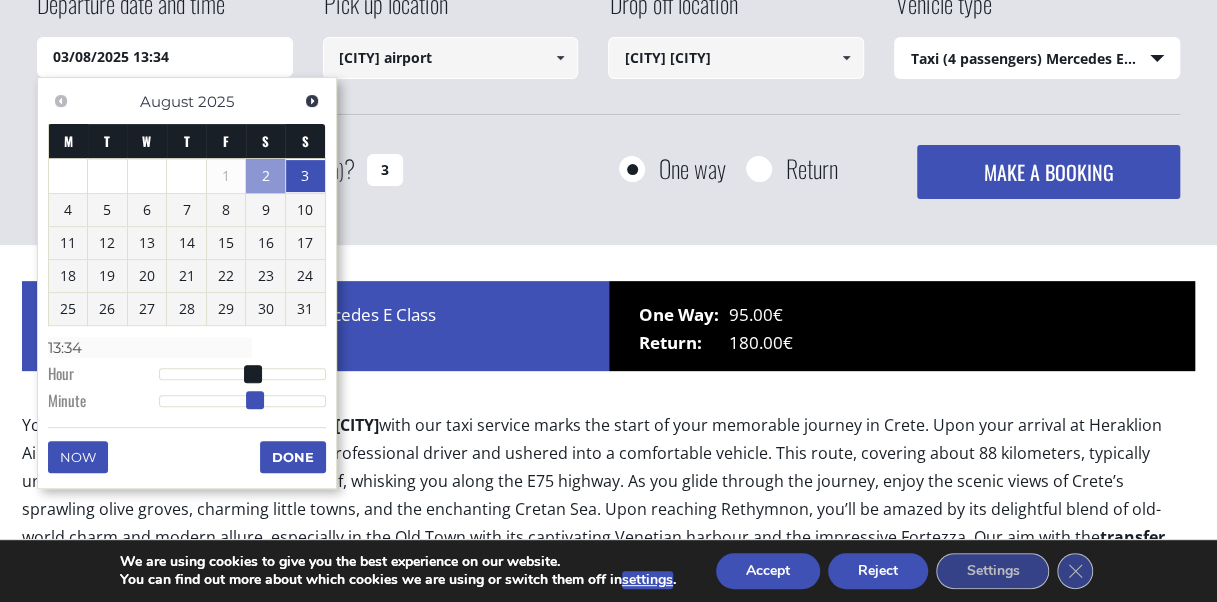 type on "[TIME]" 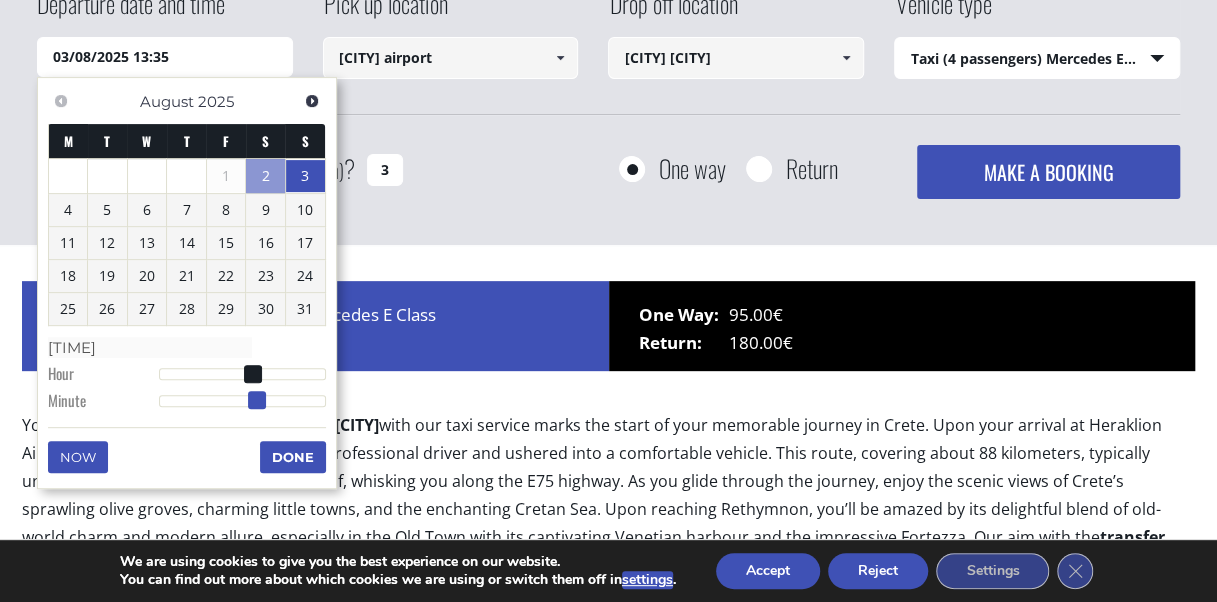 type on "[DATE] [TIME]" 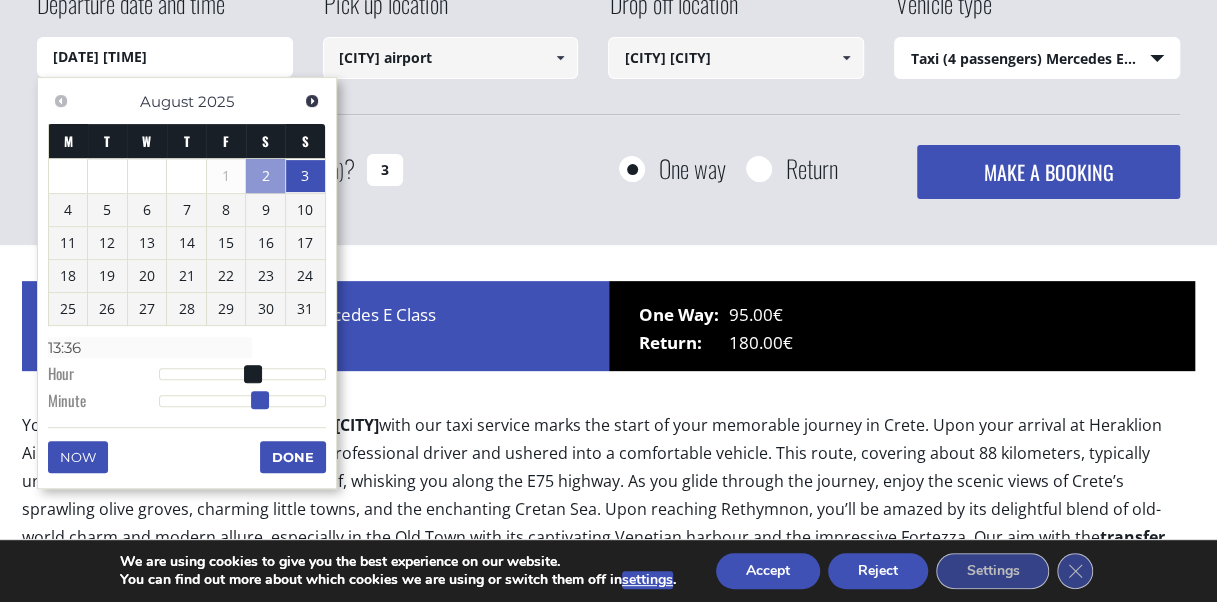type on "[DATE] [TIME]" 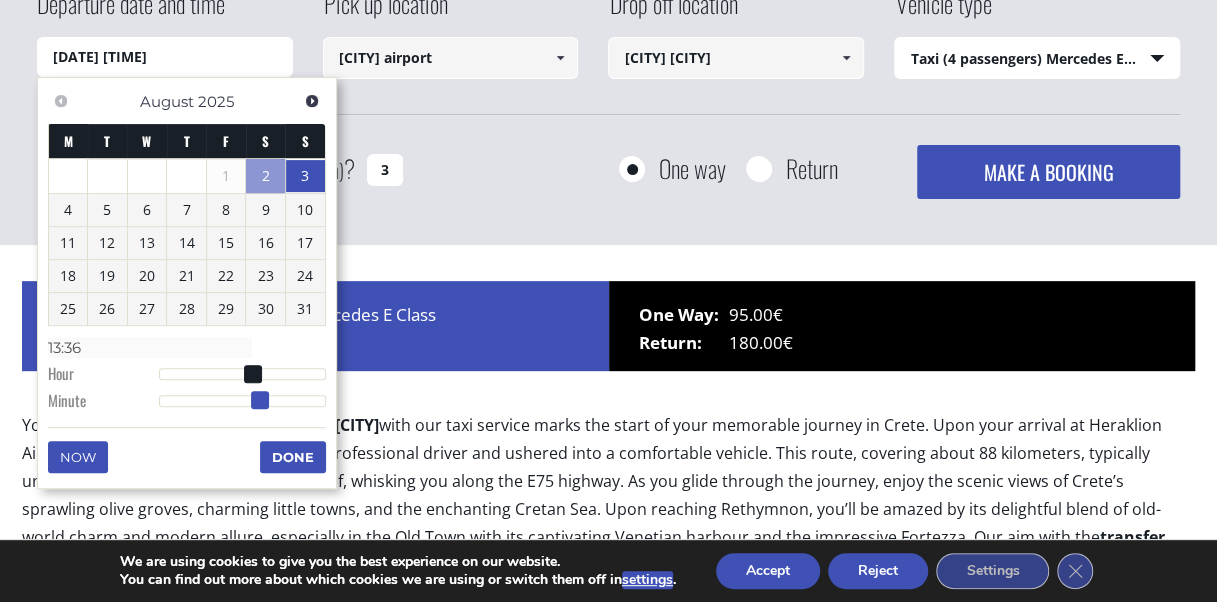 type on "13:37" 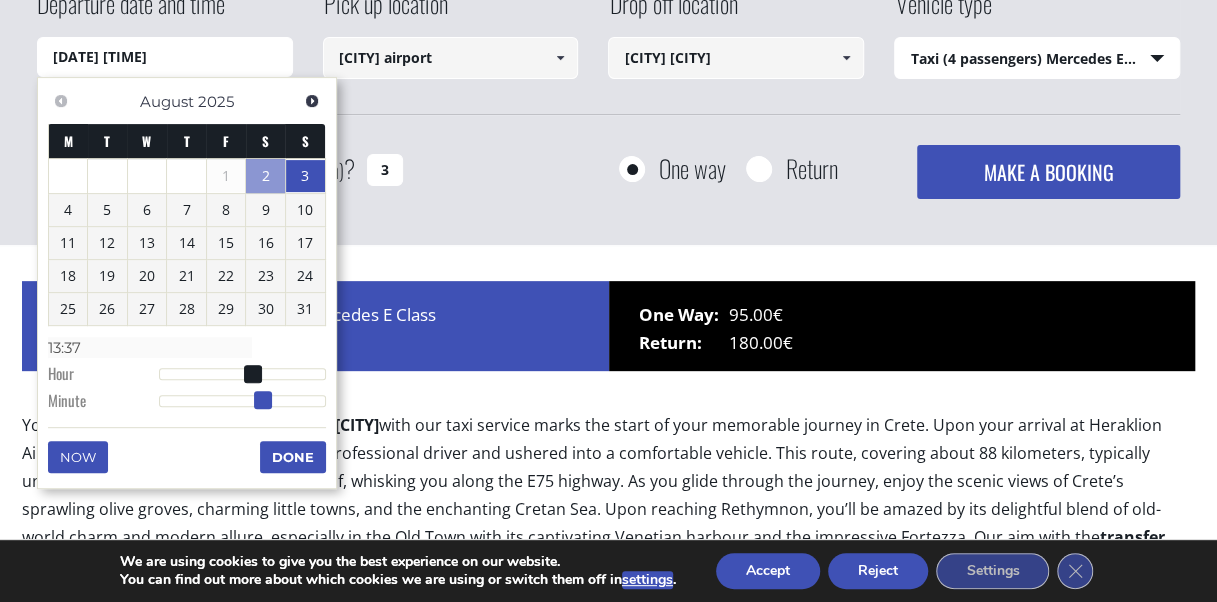 type on "03/08/2025 13:38" 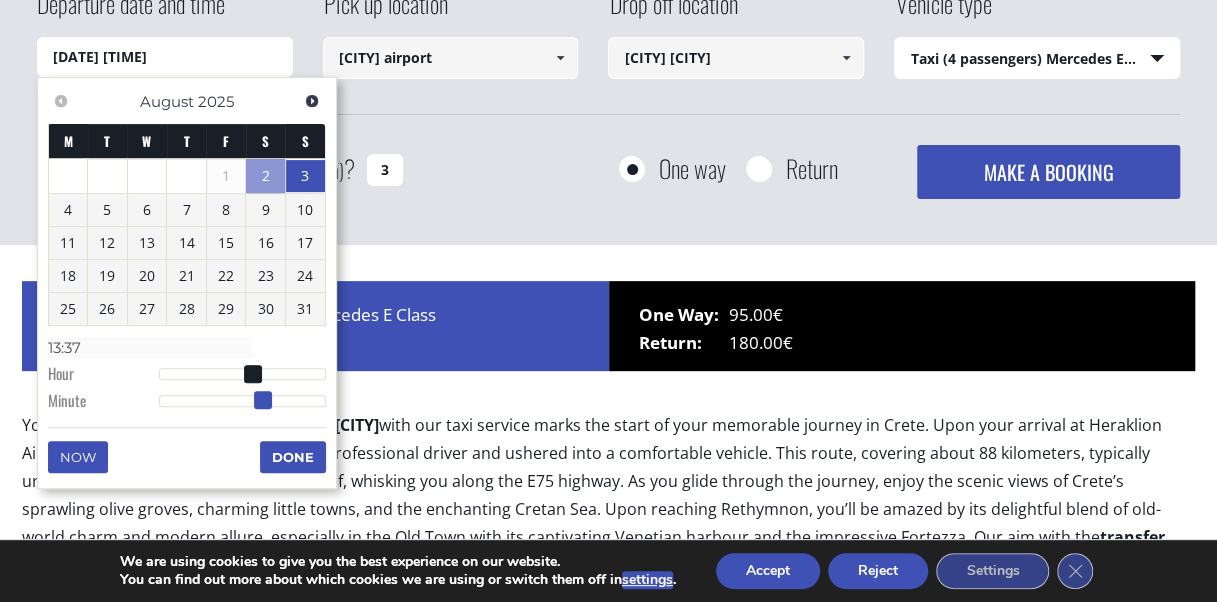 type on "13:38" 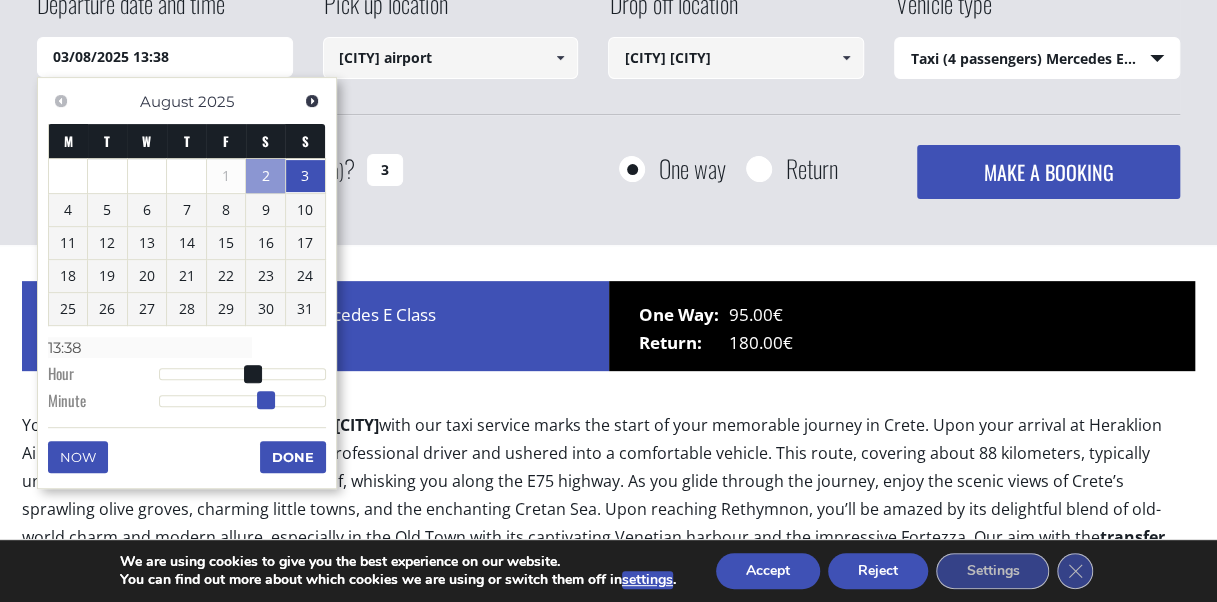 type on "[DATE] [TIME]" 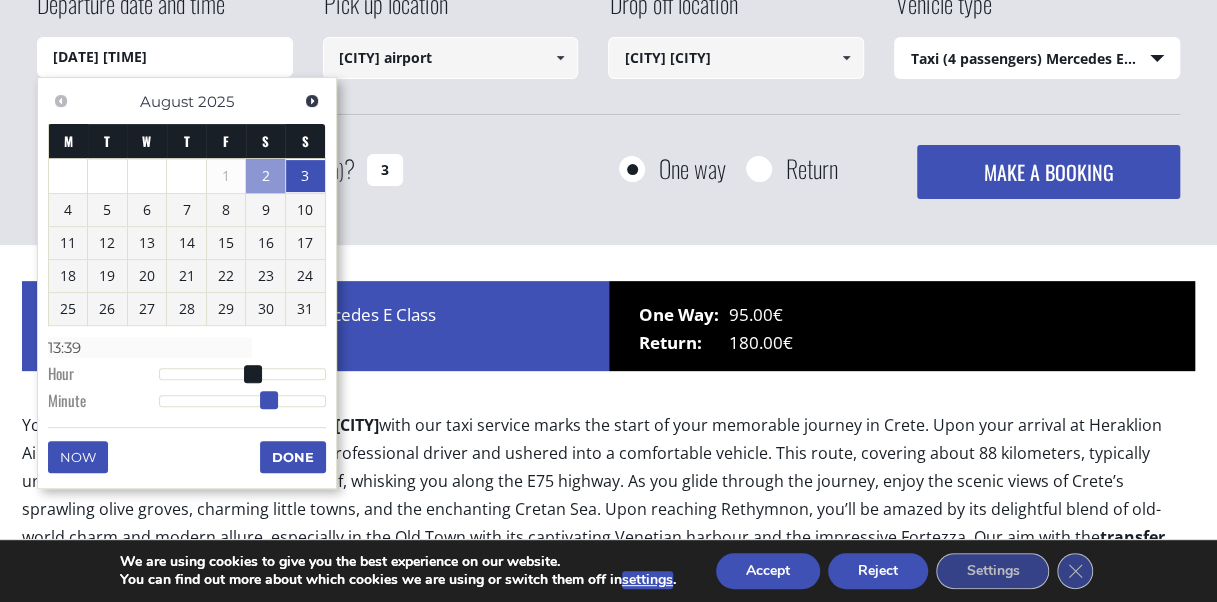 type on "[DATE] [TIME]" 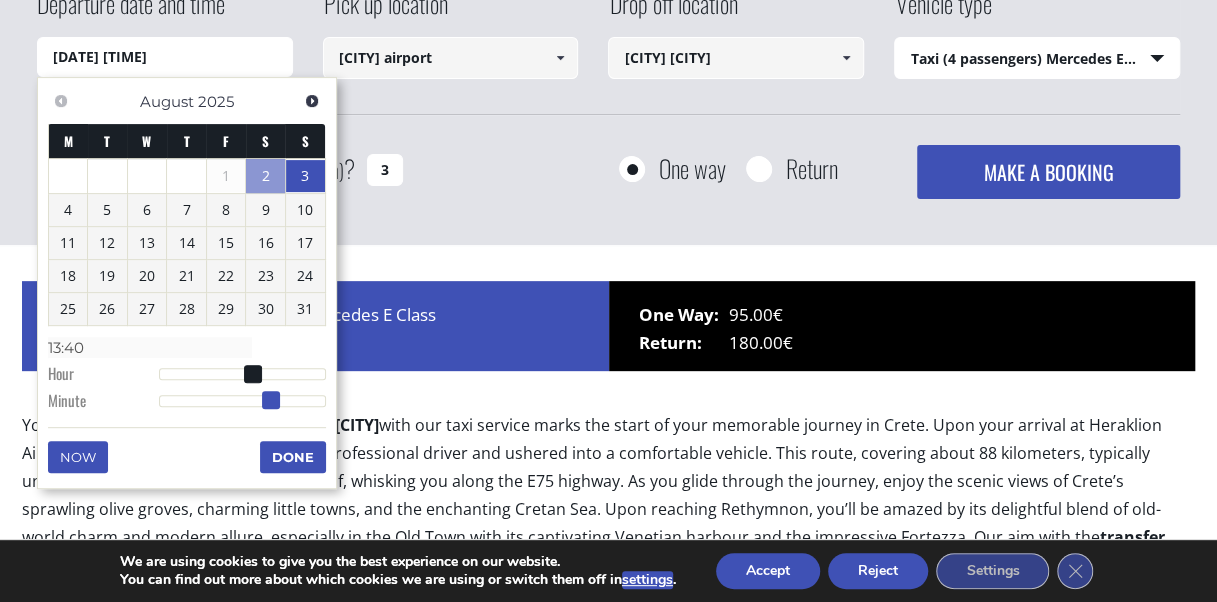 drag, startPoint x: 159, startPoint y: 398, endPoint x: 271, endPoint y: 395, distance: 112.04017 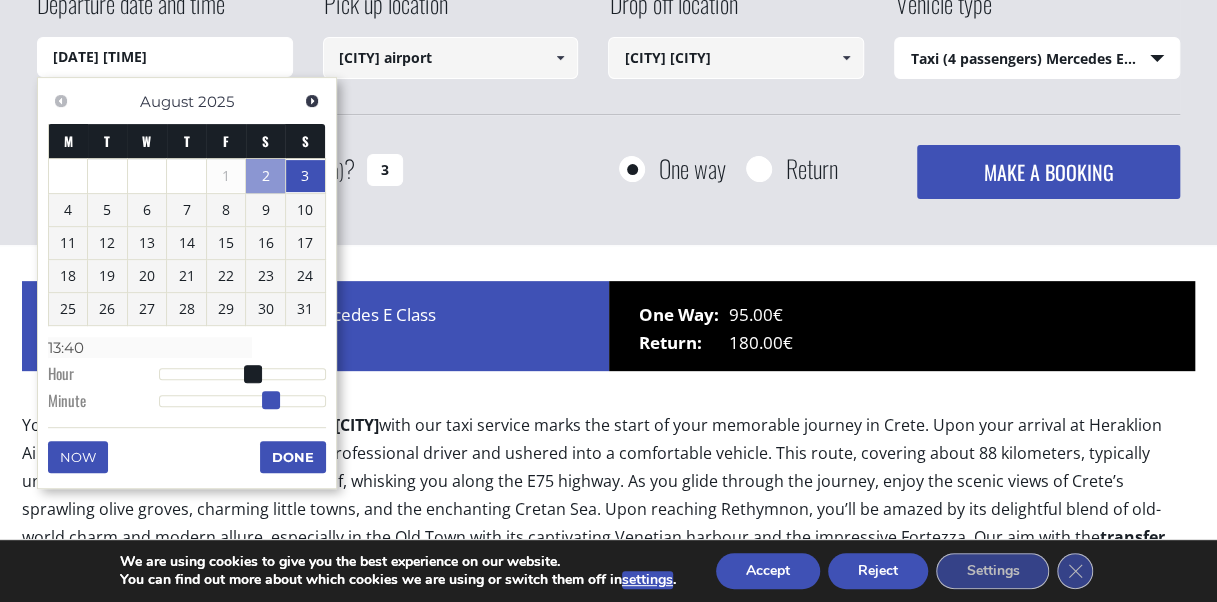 click at bounding box center (271, 400) 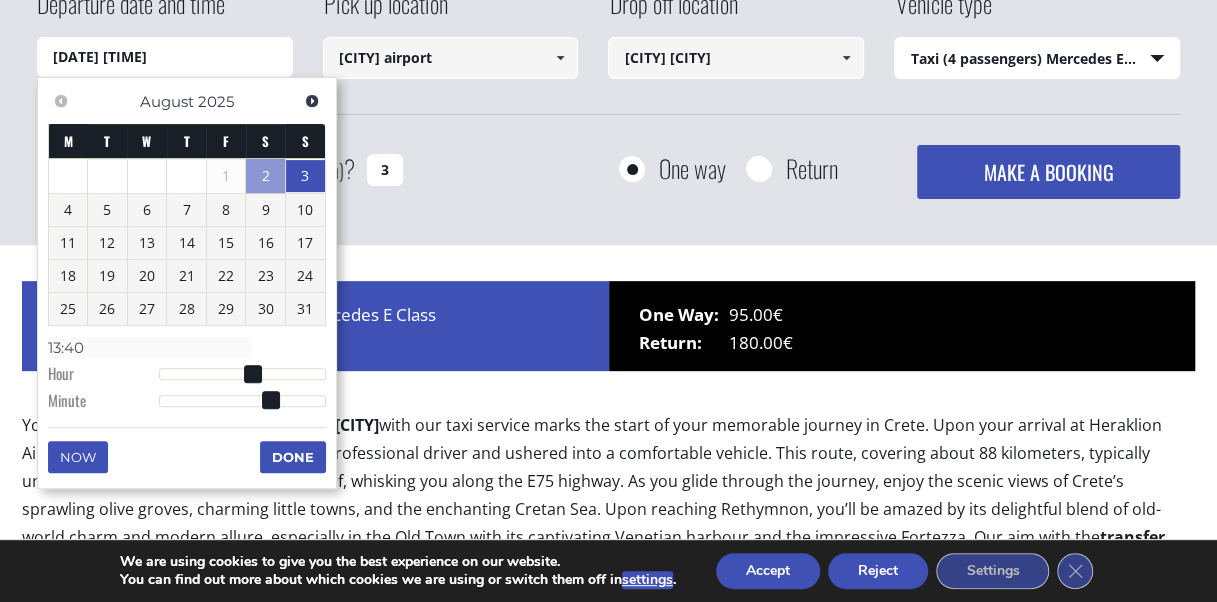 click on "Done" at bounding box center (293, 457) 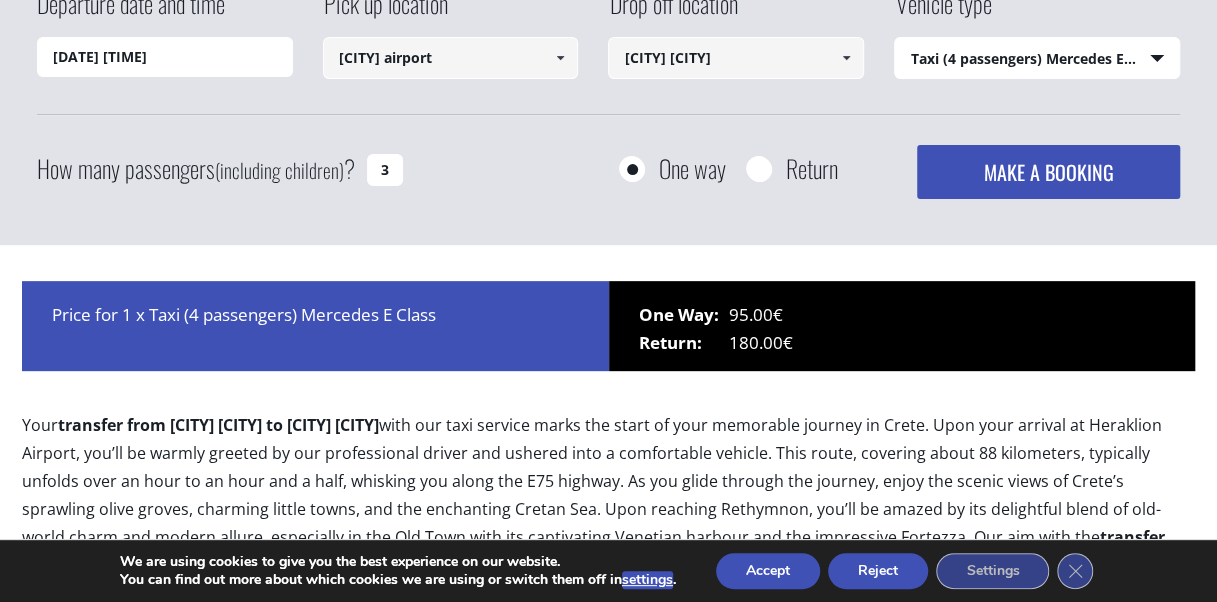 click on "MAKE A BOOKING" at bounding box center (1048, 172) 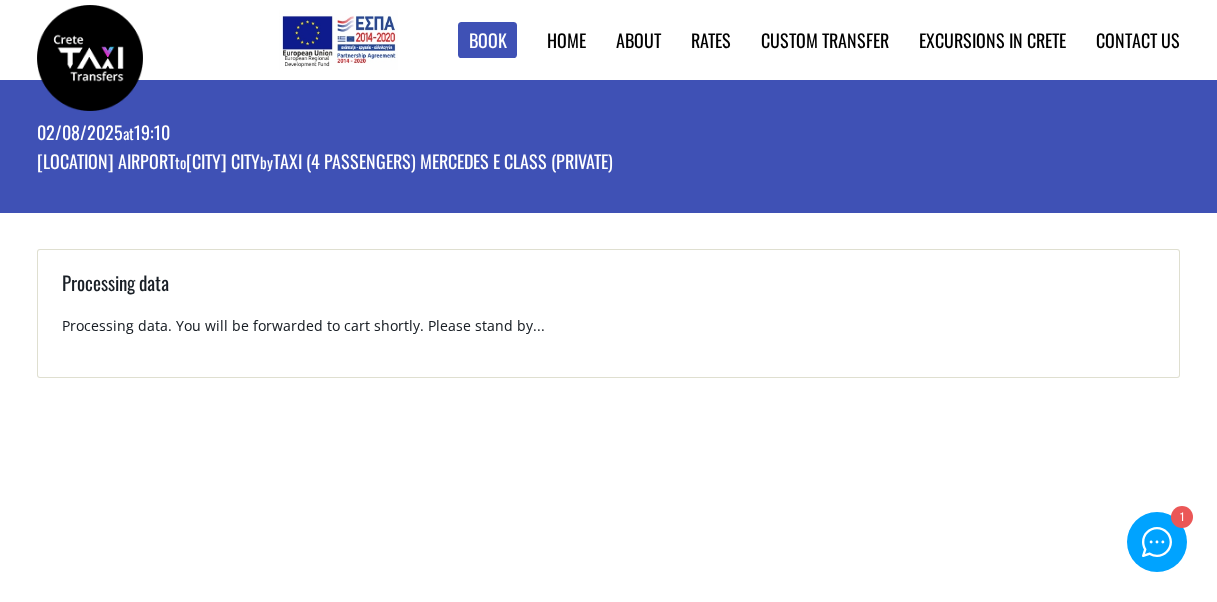 scroll, scrollTop: 0, scrollLeft: 0, axis: both 